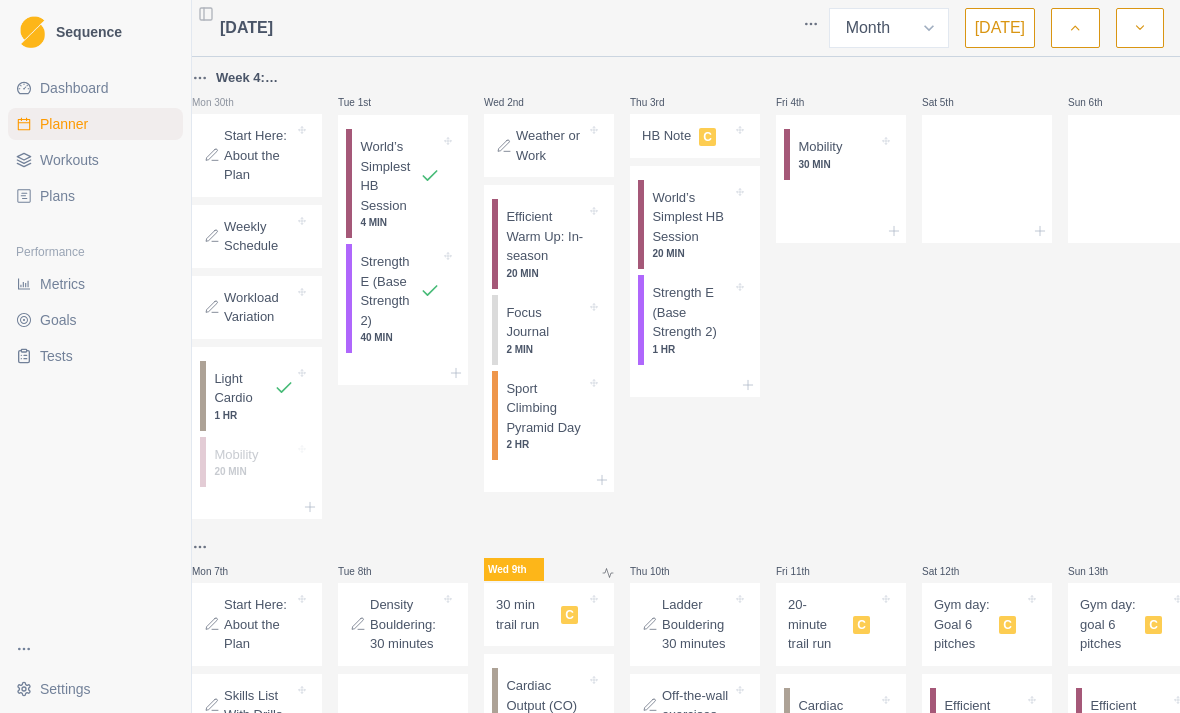 select on "month" 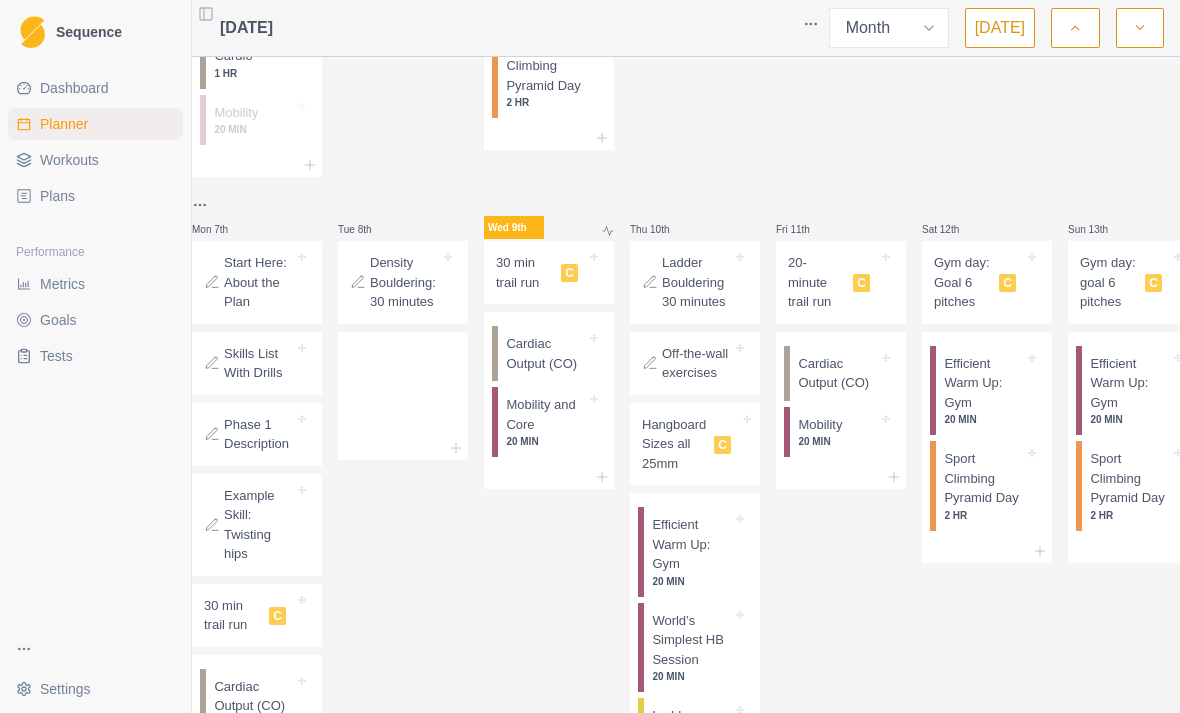 scroll, scrollTop: 357, scrollLeft: 0, axis: vertical 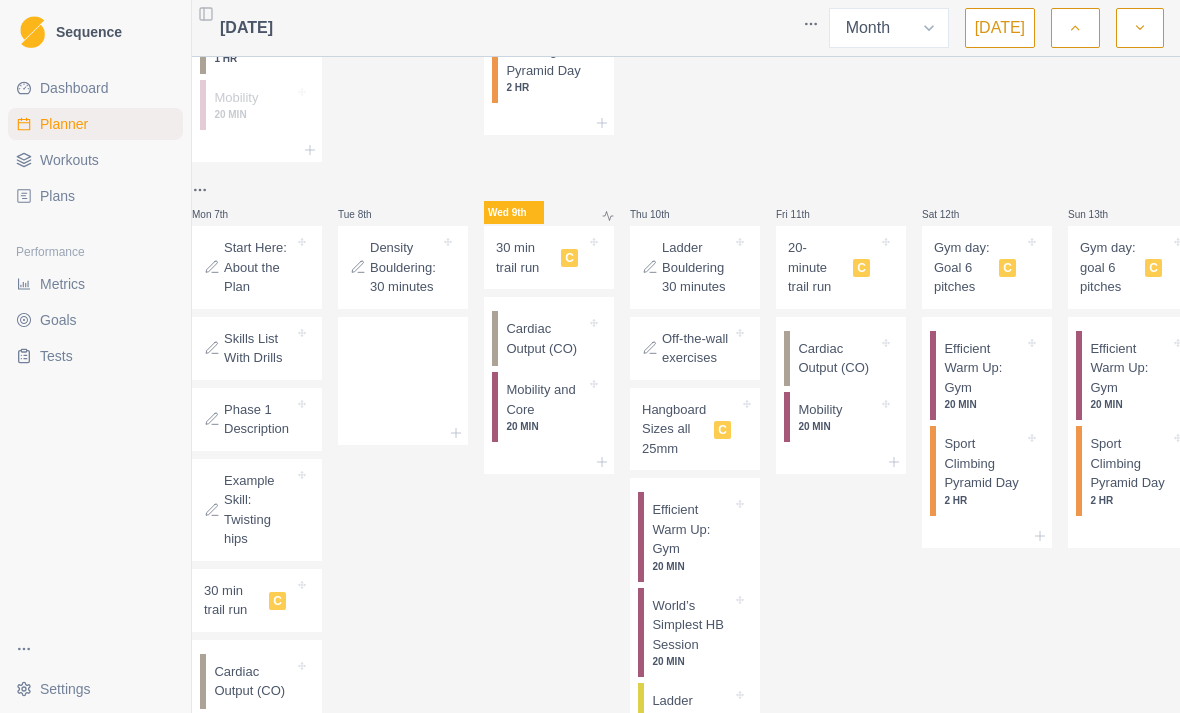 click on "Ladder Bouldering 30 minutes" at bounding box center (695, 267) 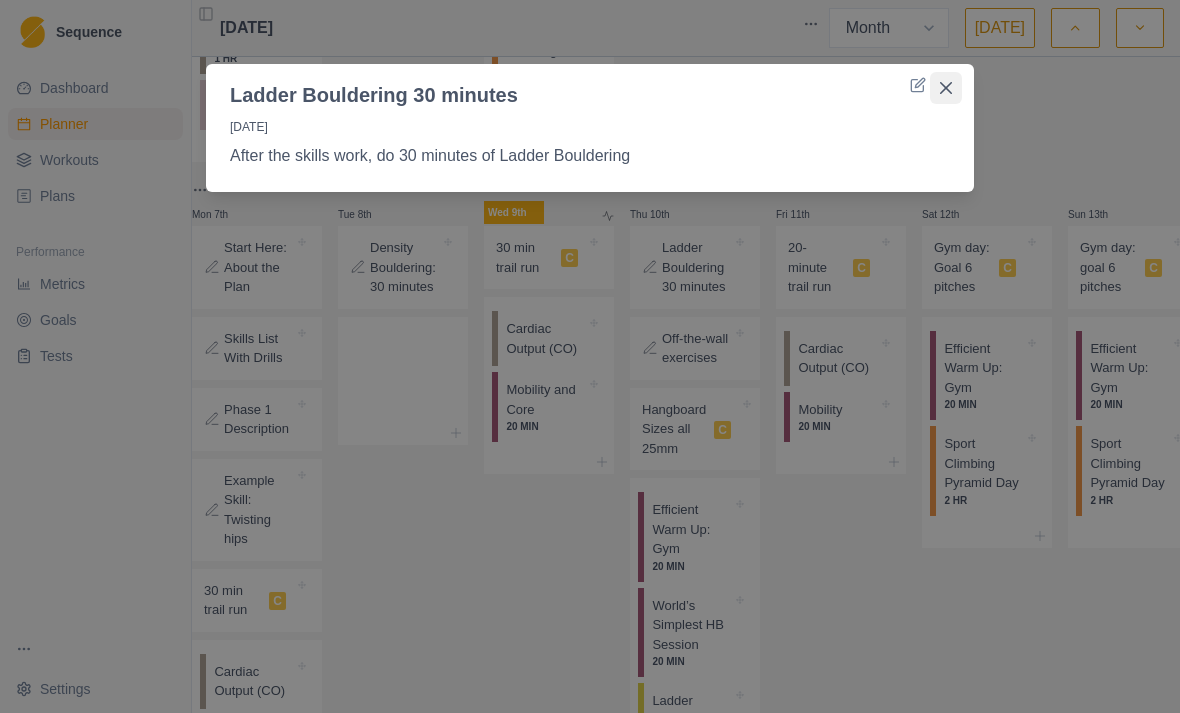 click at bounding box center [946, 88] 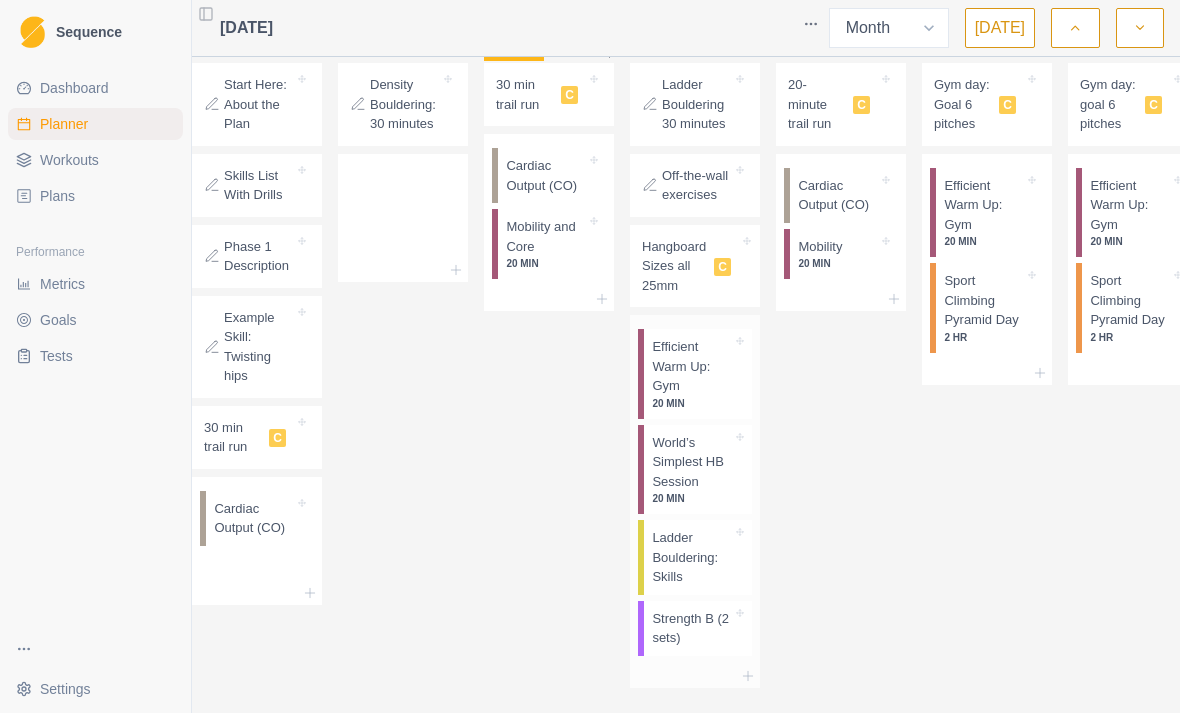 scroll, scrollTop: 533, scrollLeft: 0, axis: vertical 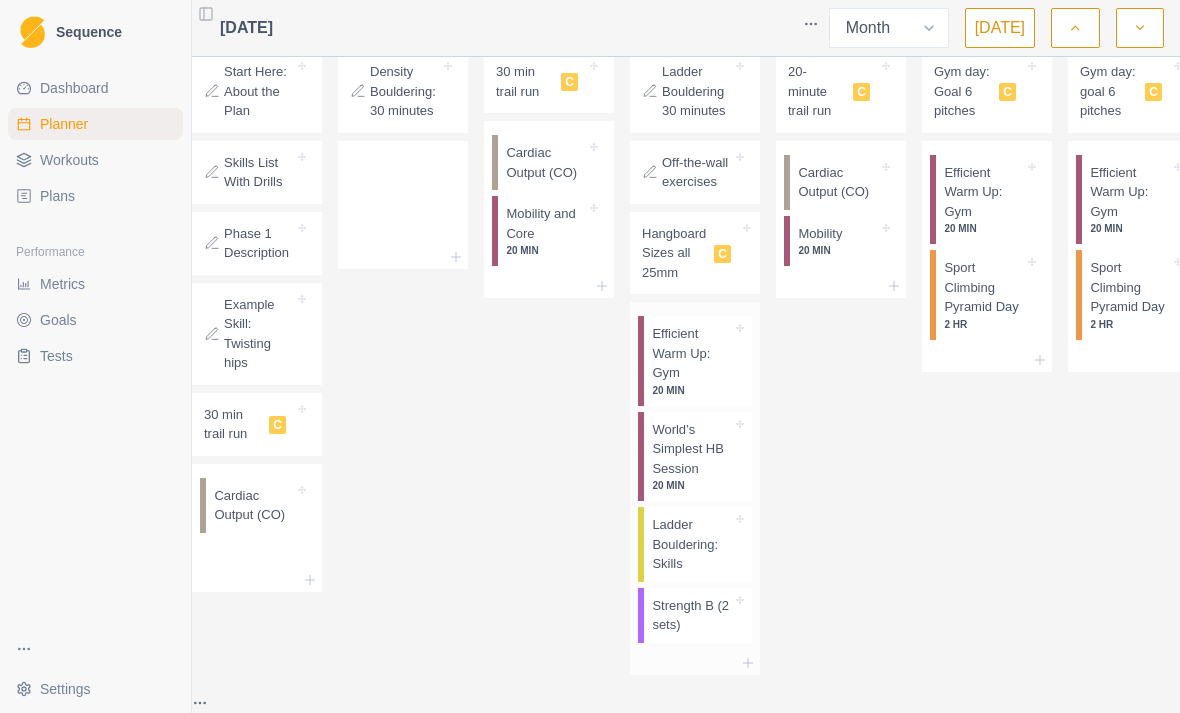 click on "Strength B (2 sets)" at bounding box center (692, 615) 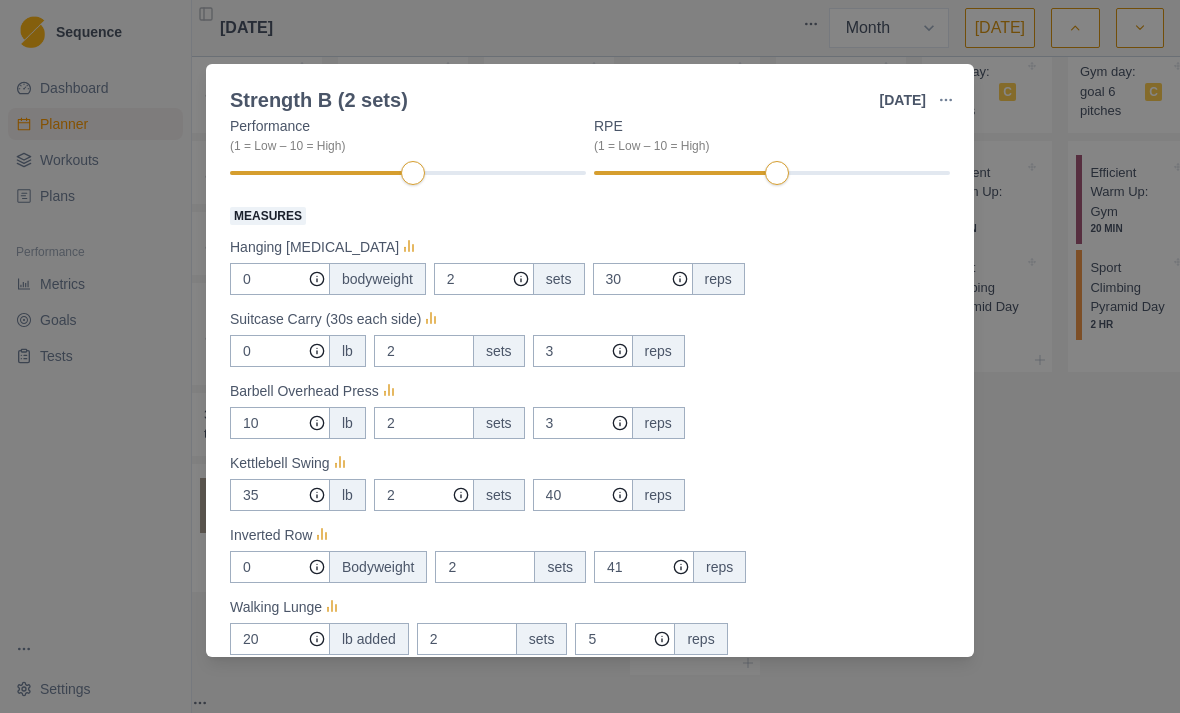 scroll, scrollTop: 296, scrollLeft: 0, axis: vertical 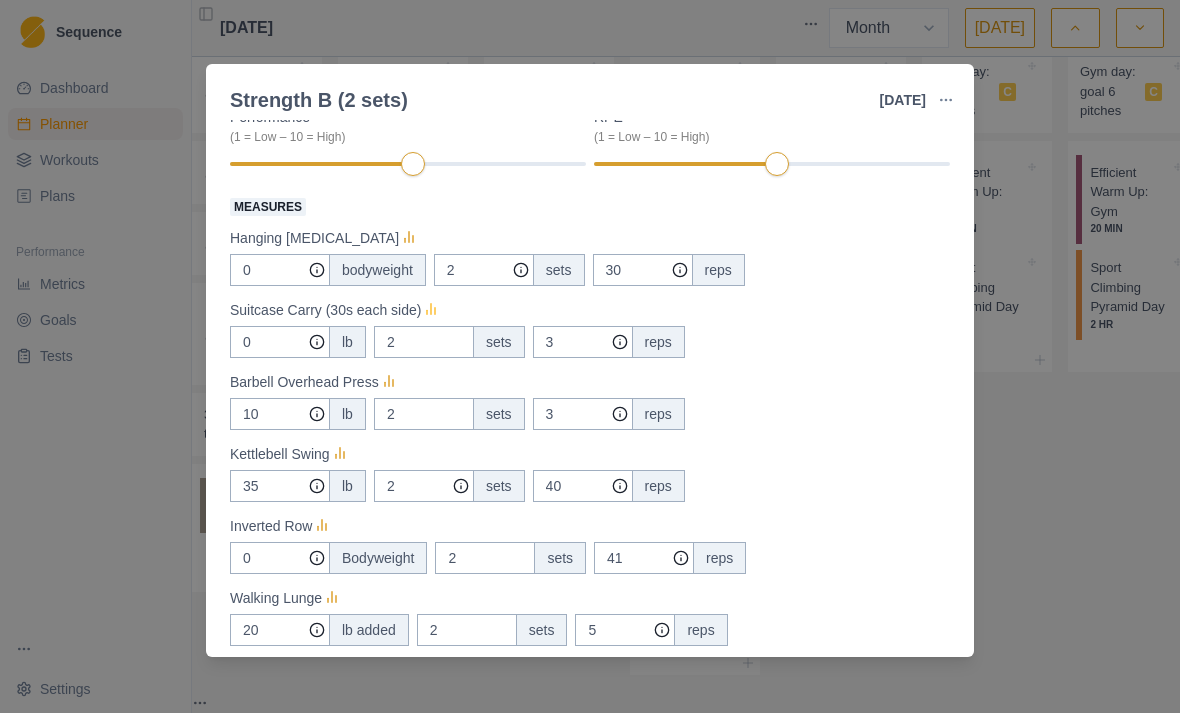 click 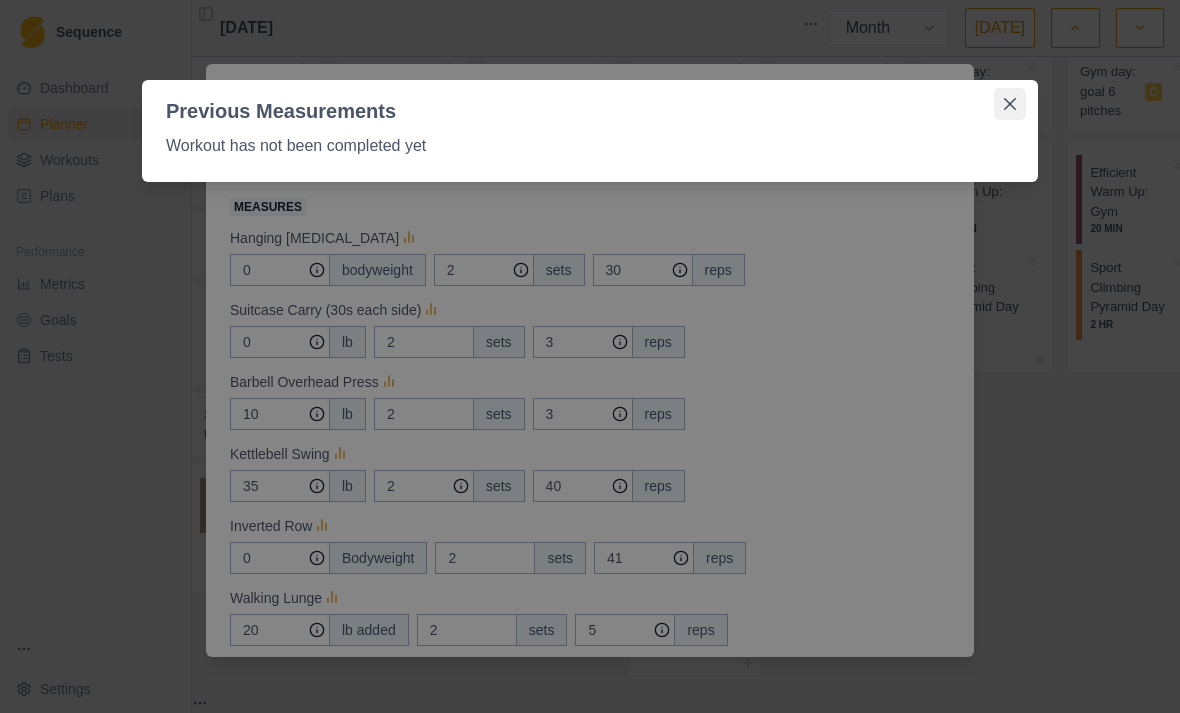 click at bounding box center [1010, 104] 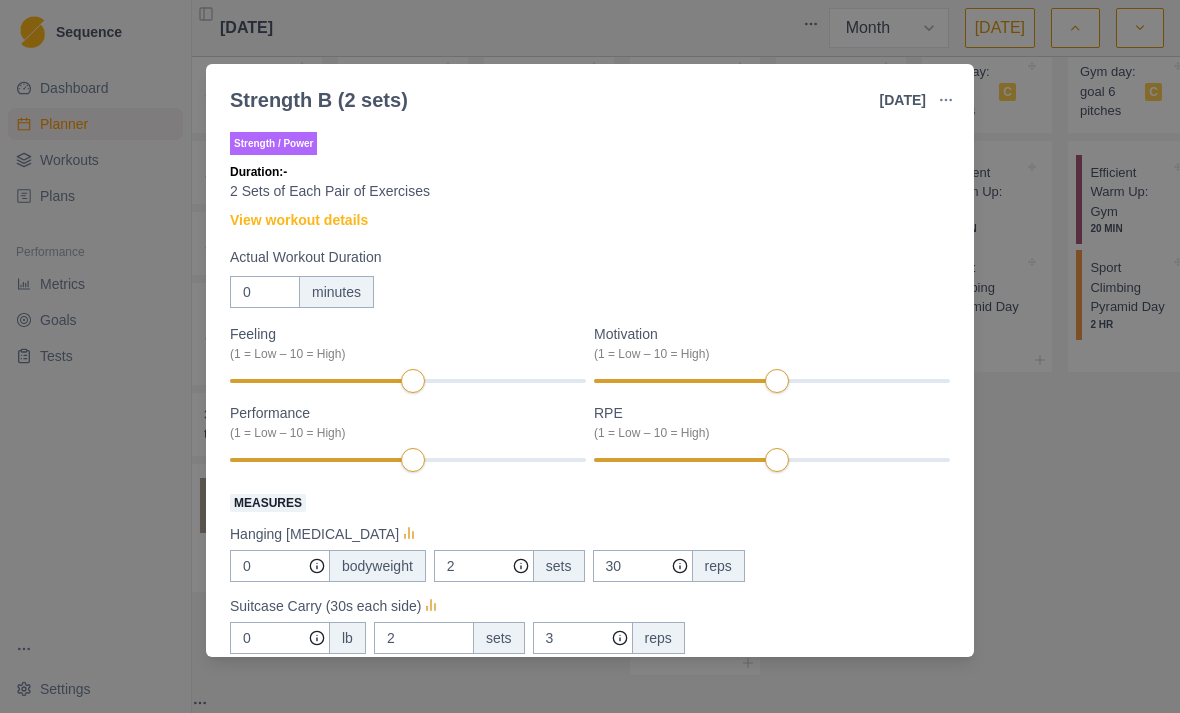 scroll, scrollTop: 0, scrollLeft: 0, axis: both 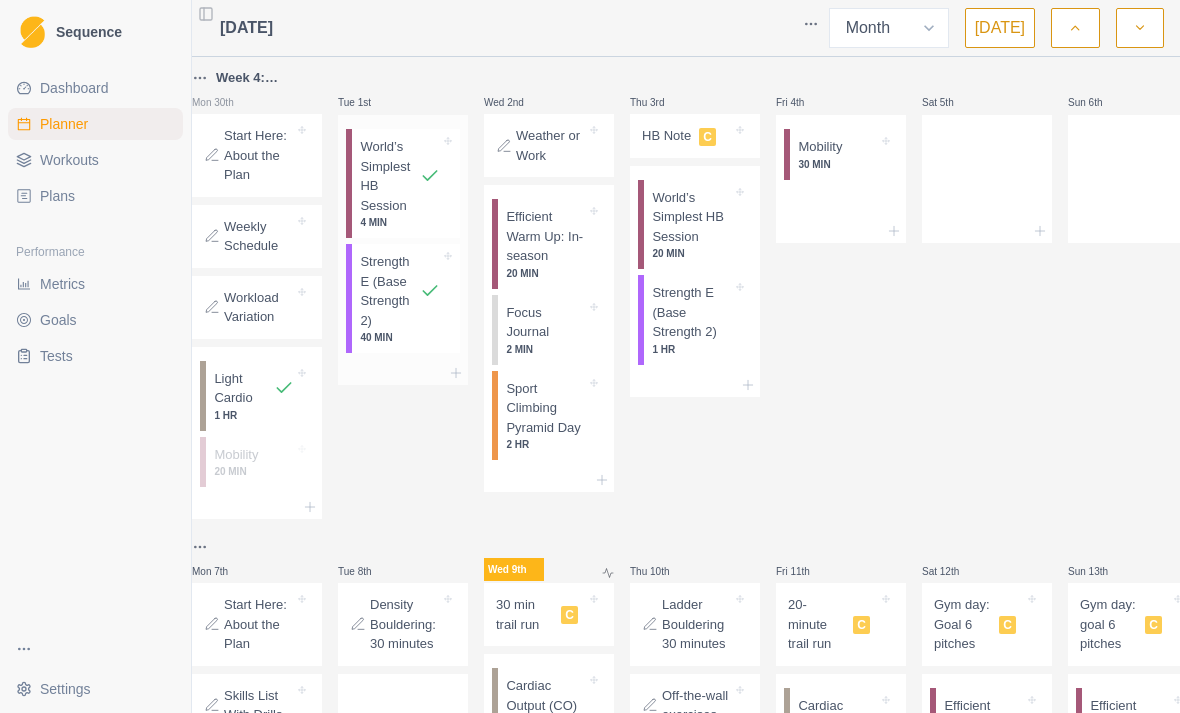 click on "Strength E (Base Strength 2)" at bounding box center (390, 291) 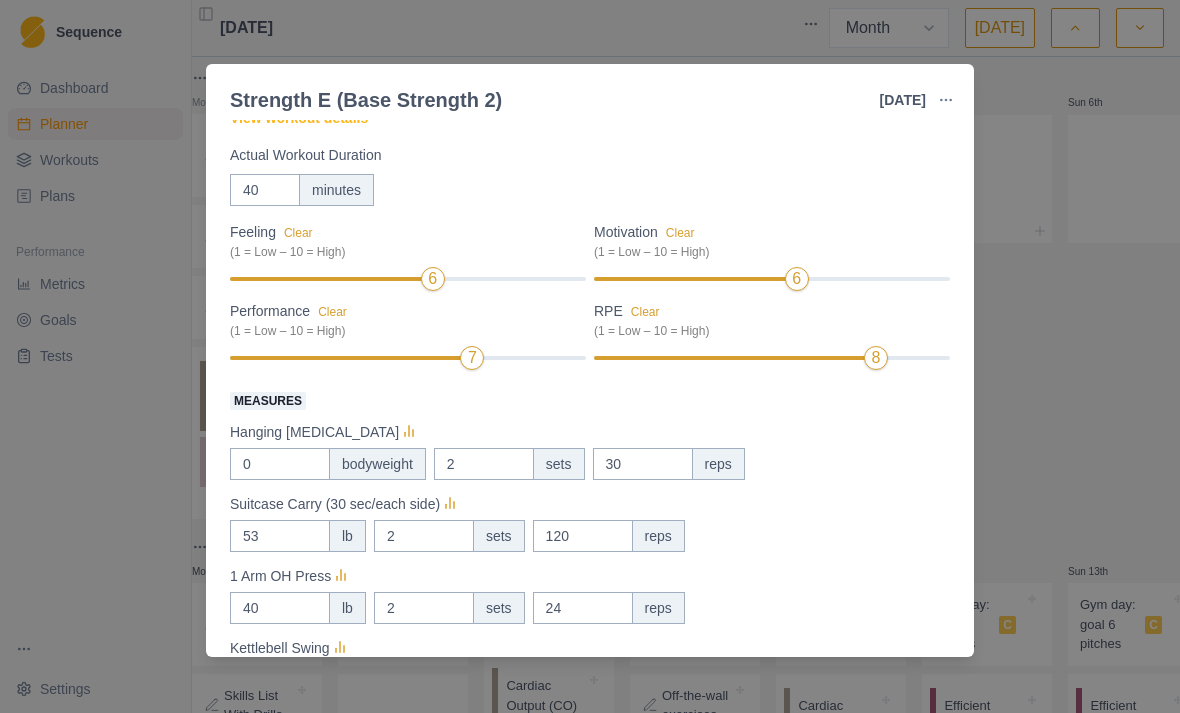 scroll, scrollTop: 107, scrollLeft: 0, axis: vertical 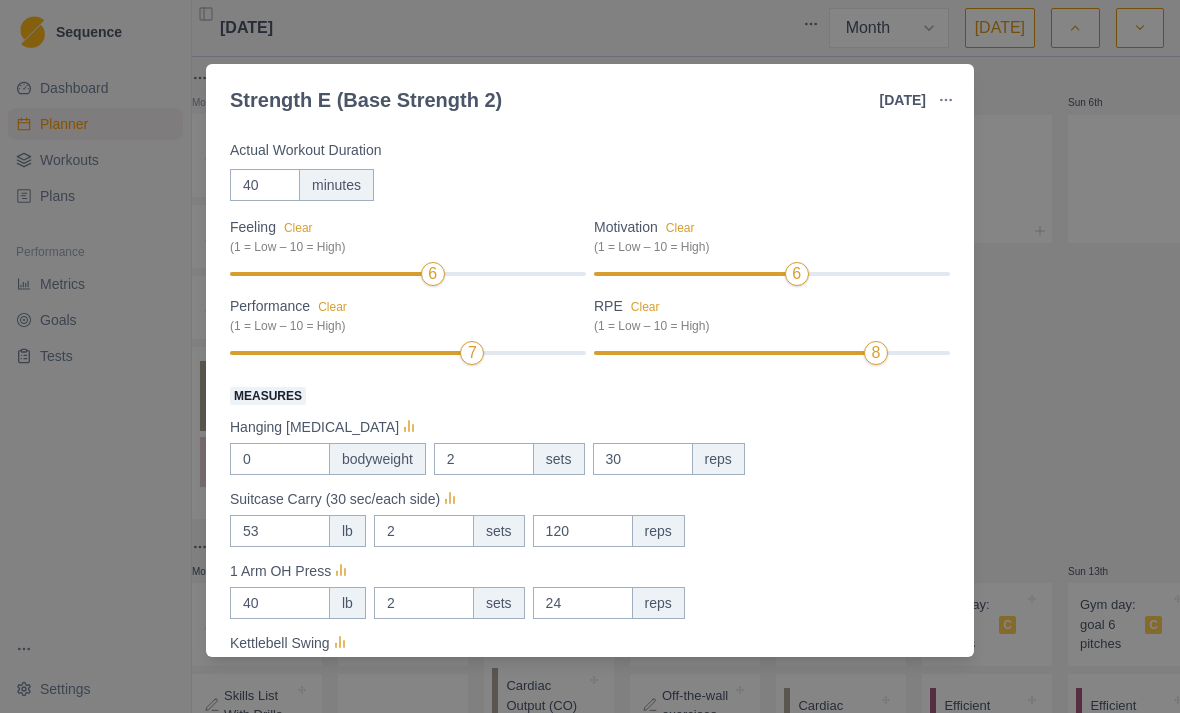 click on "Strength [MEDICAL_DATA] Strength 2) [DATE] Link To Goal View Workout Metrics Edit Original Workout Reschedule Workout Remove From Schedule Strength / Power Duration:  40 MIN 2 sets of each pair of exercises View workout details Actual Workout Duration 40 minutes Feeling Clear (1 = Low – 10 = High) 6 Motivation Clear (1 = Low – 10 = High) 6 Performance Clear (1 = Low – 10 = High) 7 RPE Clear (1 = Low – 10 = High) 8 Measures Hanging [MEDICAL_DATA] 0 bodyweight 2 sets 30 reps Suitcase Carry (30 sec/each side) 53 lb 2 sets 120 reps 1 Arm OH Press 40 lb 2 sets 24 reps Kettlebell Swing 35 lb 2 sets 40 reps 1-Arm Inverted Row 0 bodyweight 2 sets 16 reps Step Up 70 lb 2 sets 16 reps Training Notes View previous training notes Mark as Incomplete Reschedule Update" at bounding box center (590, 356) 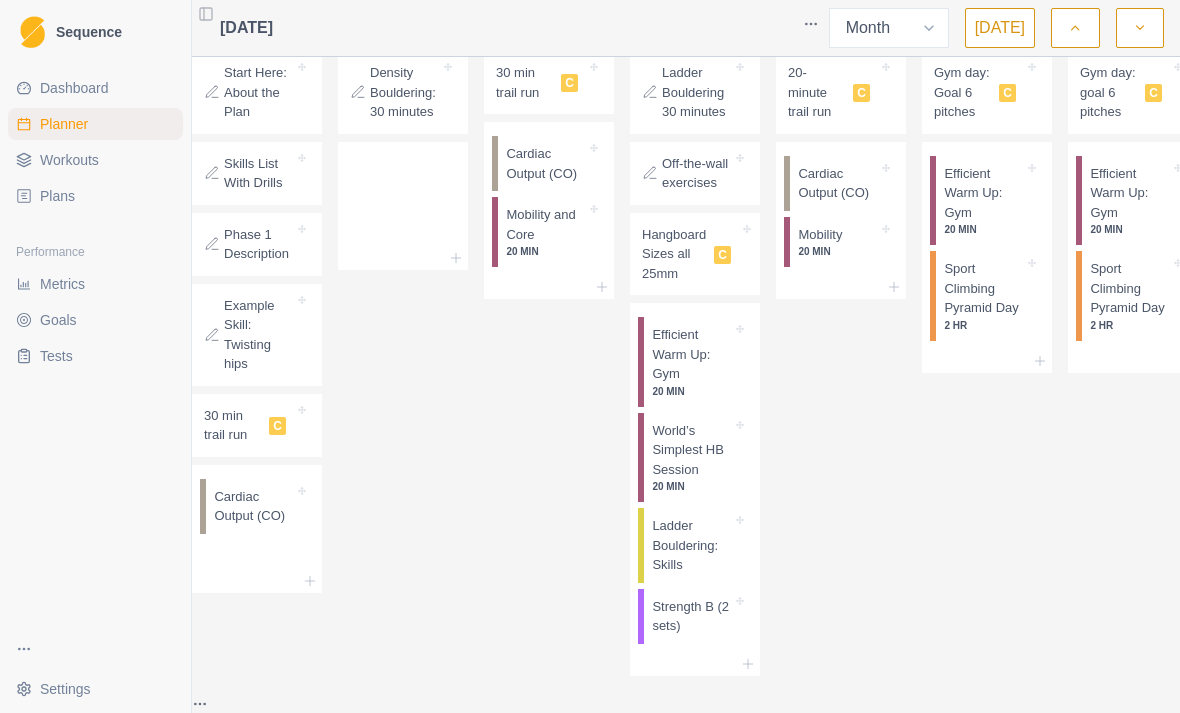 scroll, scrollTop: 571, scrollLeft: 0, axis: vertical 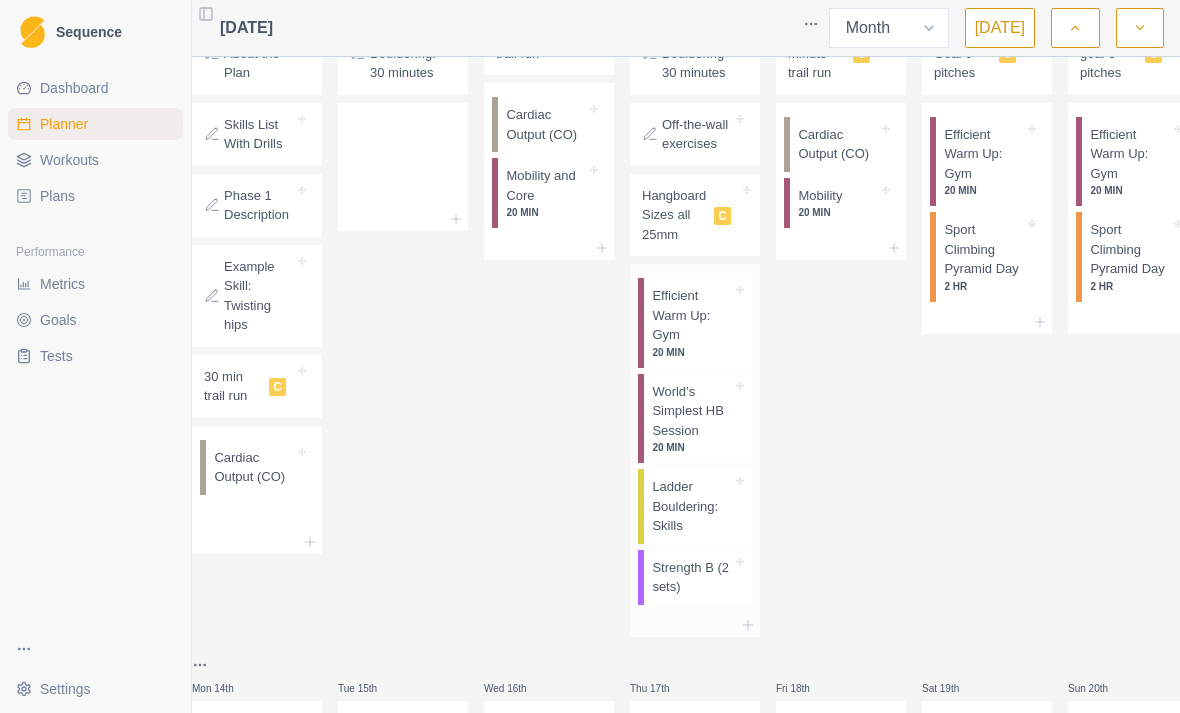 click on "Ladder Bouldering: Skills" at bounding box center (692, 506) 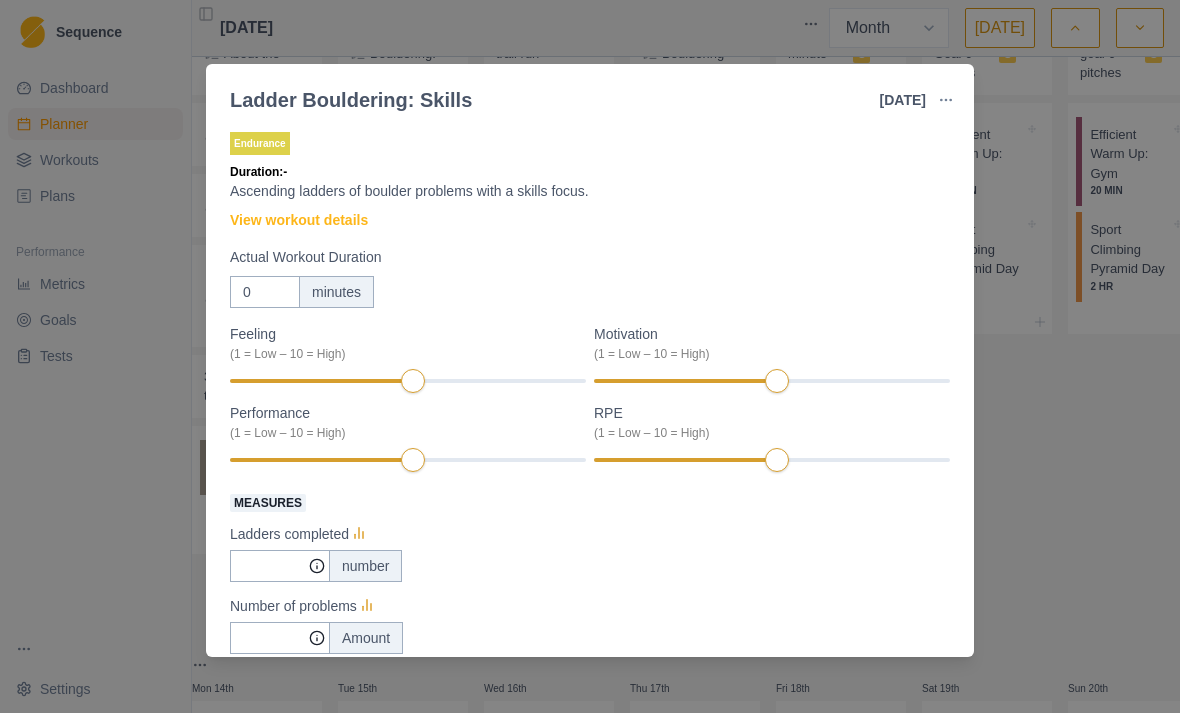 click on "Ladder Bouldering: Skills [DATE] Link To Goal View Workout Metrics Edit Original Workout Reschedule Workout Remove From Schedule Endurance Duration:  - Ascending ladders of boulder problems with a skills focus. View workout details Actual Workout Duration 0 minutes Feeling (1 = Low – 10 = High) Motivation (1 = Low – 10 = High) Performance (1 = Low – 10 = High) RPE (1 = Low – 10 = High) Measures Ladders completed number Number of problems Amount Training Notes View previous training notes Mark as Incomplete Complete Workout" at bounding box center [590, 356] 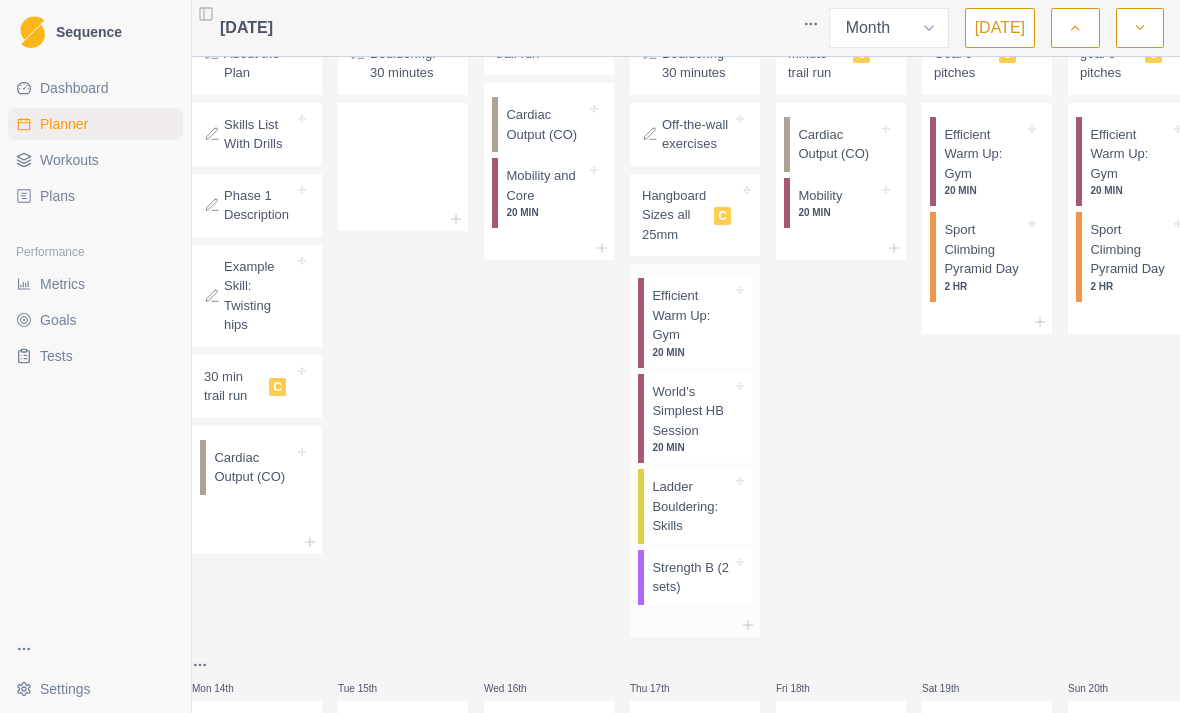 click on "Strength B (2 sets)" at bounding box center (692, 577) 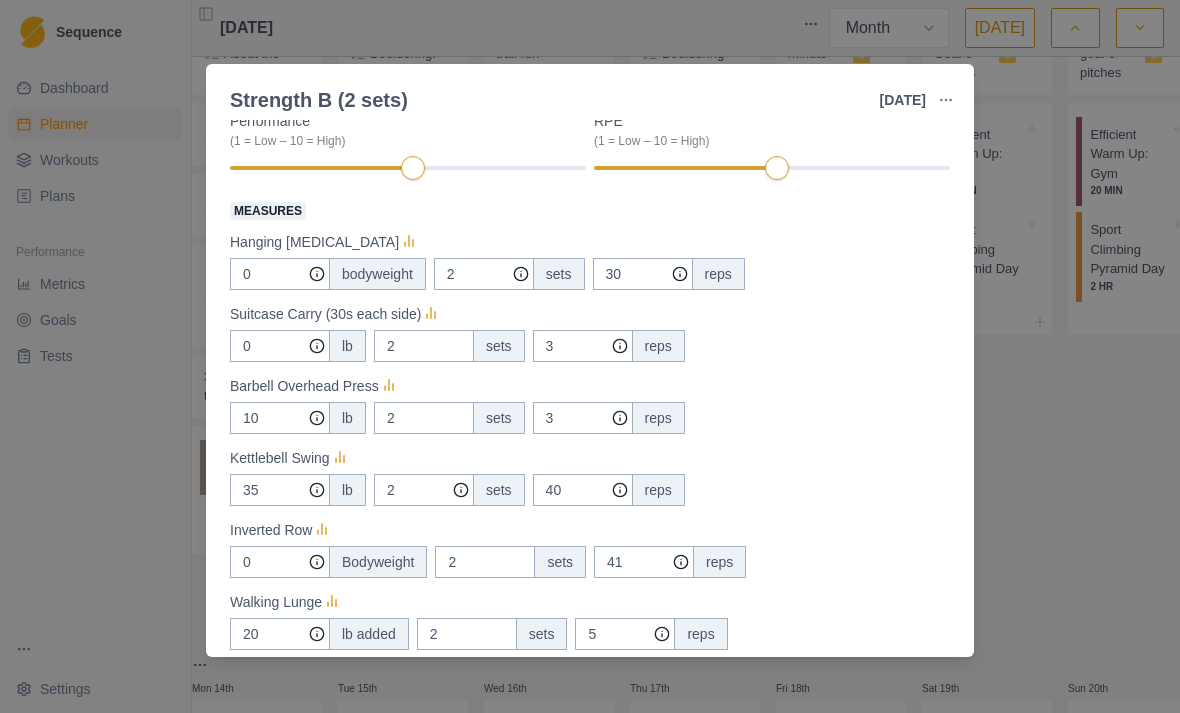 scroll, scrollTop: 293, scrollLeft: 0, axis: vertical 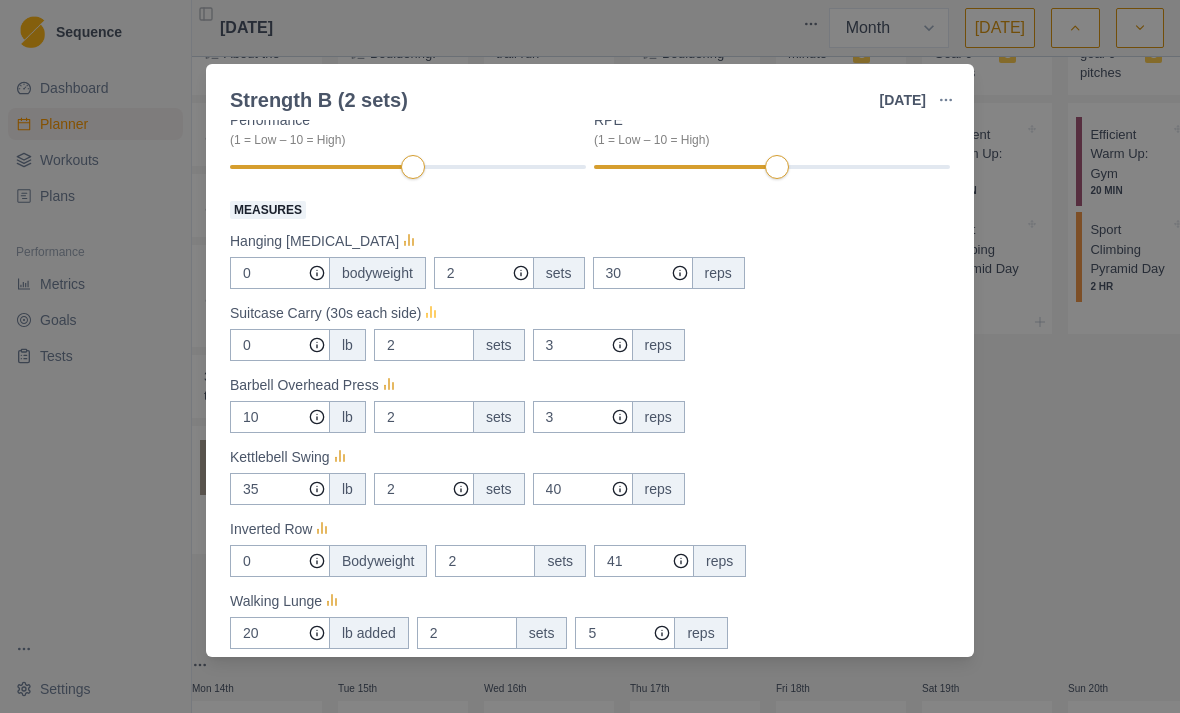 click 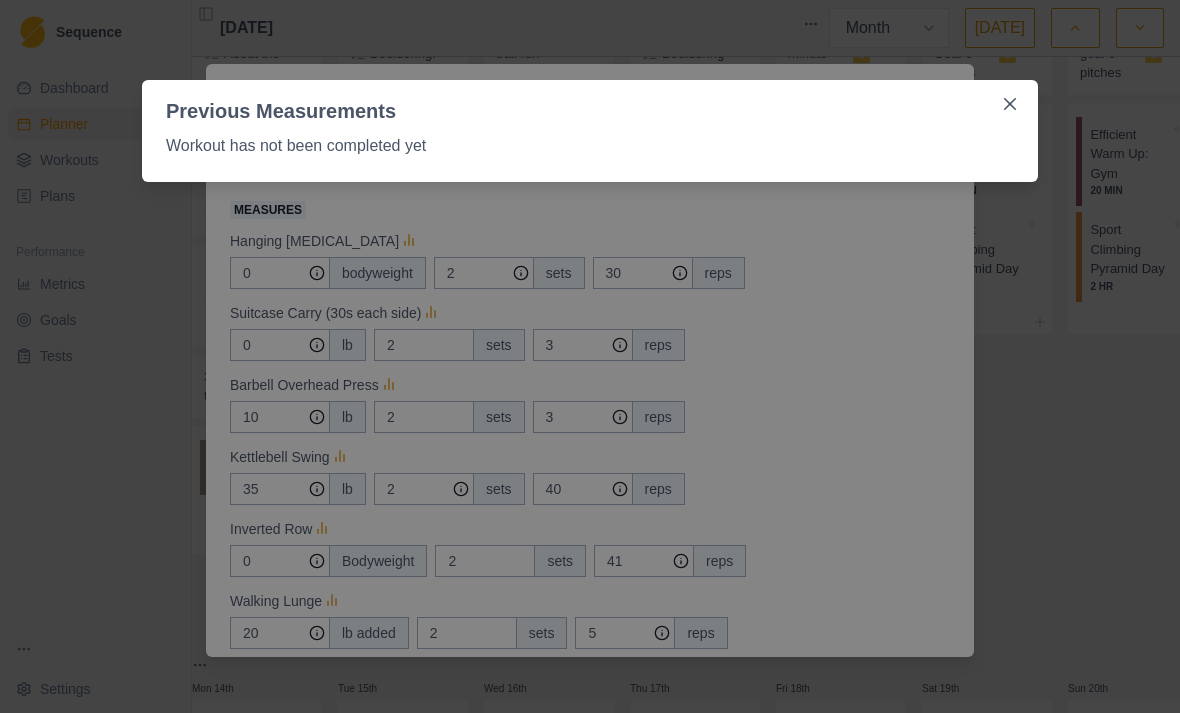 click on "Previous Measurements Workout has not been completed yet" at bounding box center [590, 356] 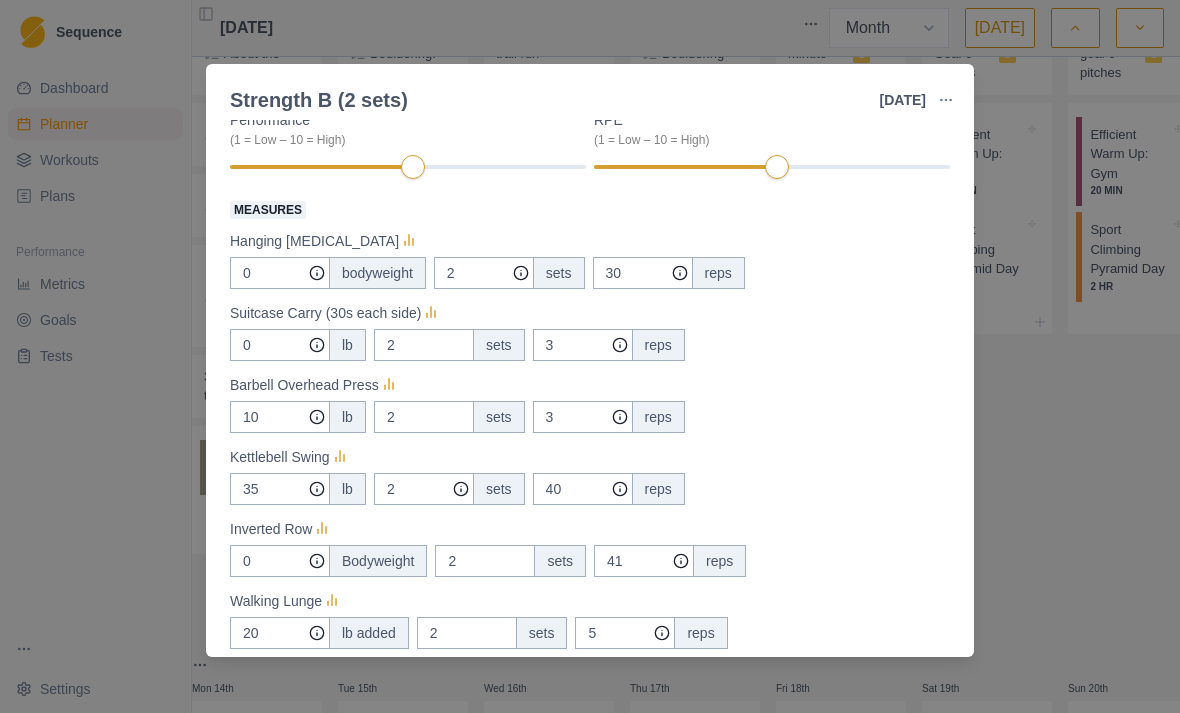 click on "Strength B (2 sets) [DATE] Link To Goal View Workout Metrics Edit Original Workout Reschedule Workout Remove From Schedule Strength / Power Duration:  - 2 Sets of Each Pair of Exercises
View workout details Actual Workout Duration 0 minutes Feeling (1 = Low – 10 = High) Motivation (1 = Low – 10 = High) Performance (1 = Low – 10 = High) RPE (1 = Low – 10 = High) Measures Hanging [MEDICAL_DATA] 0 bodyweight 2 sets 30 reps Suitcase Carry (30s each side) 0 lb 2 sets 3 reps Barbell Overhead Press 10 lb 2 sets 3 reps Kettlebell Swing 35 lb 2 sets 40 reps Inverted Row 0 Bodyweight 2 sets 41 reps Walking Lunge 20 lb added 2 sets 5 reps Training Notes View previous training notes Mark as Incomplete Complete Workout" at bounding box center (590, 356) 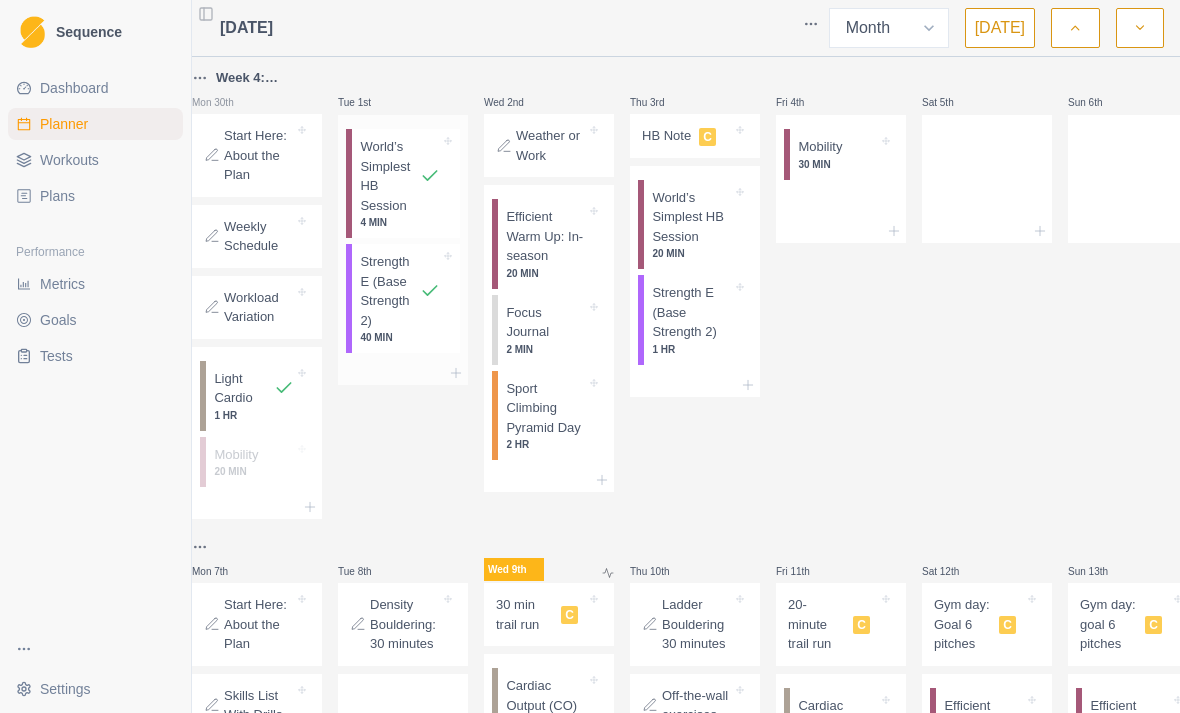 scroll, scrollTop: 0, scrollLeft: 0, axis: both 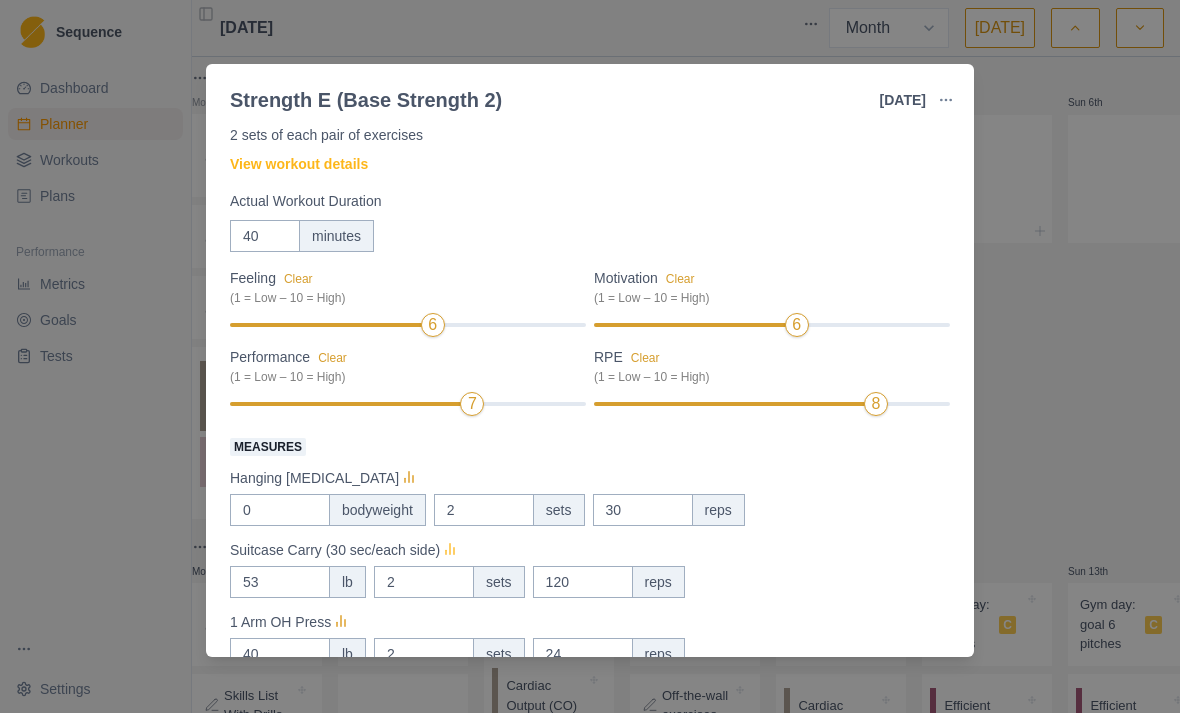 click 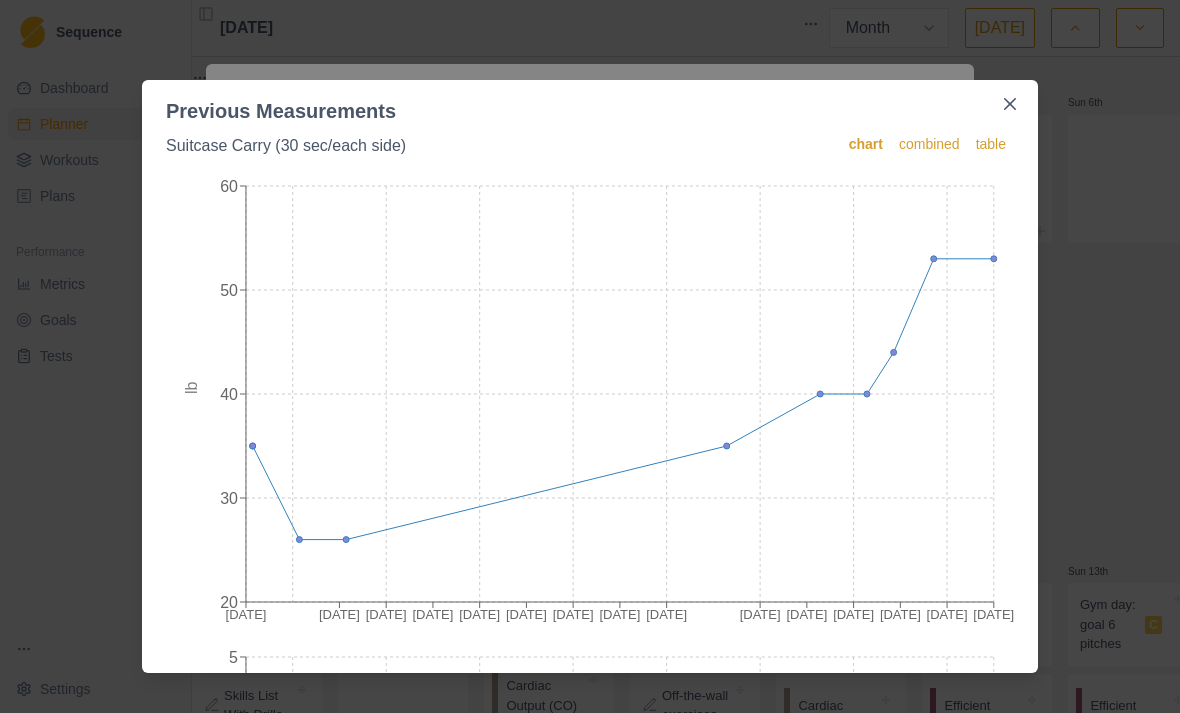 click on "Previous Measurements Suitcase Carry (30 sec/each side) chart combined table [DATE] [DATE] [DATE] Apr [DATE] Apr [DATE] [DATE] May [DATE] [DATE] Jun [DATE] [DATE] [DATE] 40 50 60 lb [DATE] [DATE] [DATE] Apr [DATE] Apr [DATE] [DATE] May [DATE] [DATE] Jun [DATE] [DATE] [DATE] 0 1 2 3 4 5 sets [DATE] [DATE] [DATE] Apr [DATE] Apr [DATE] [DATE] May [DATE] [DATE] Jun [DATE] Jun [DATE] 125 150 175 200 225 250 reps" at bounding box center (590, 356) 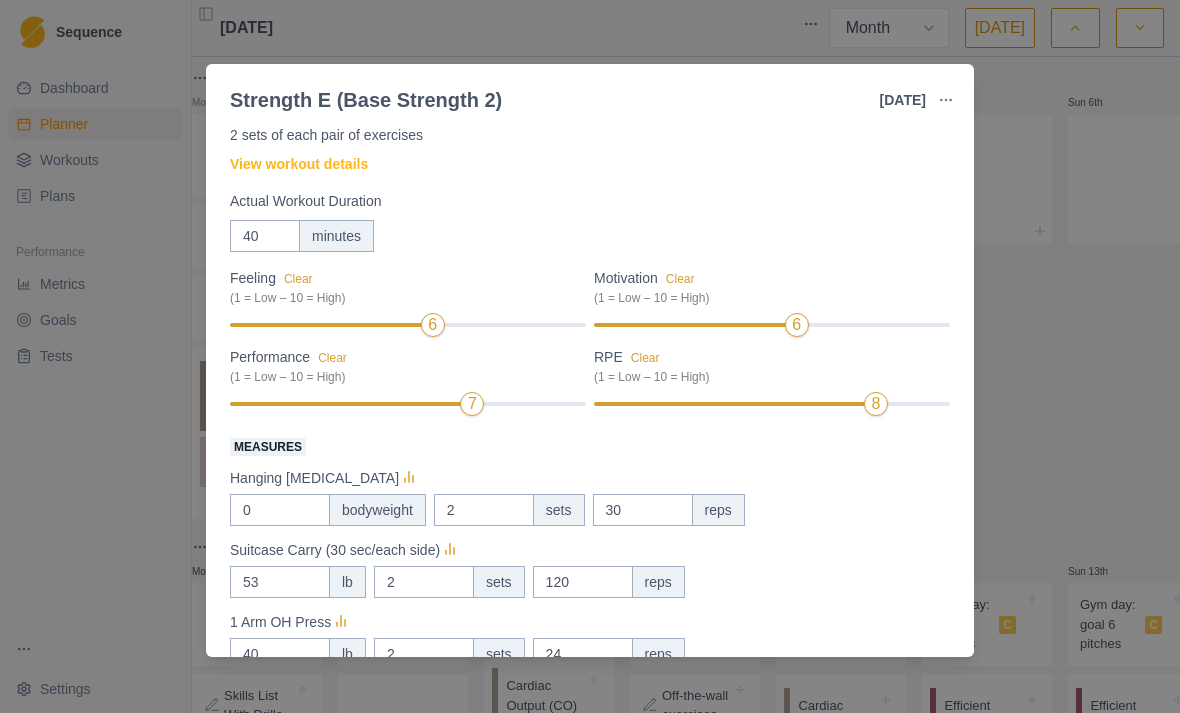 click on "Strength [MEDICAL_DATA] Strength 2) [DATE] Link To Goal View Workout Metrics Edit Original Workout Reschedule Workout Remove From Schedule Strength / Power Duration:  40 MIN 2 sets of each pair of exercises View workout details Actual Workout Duration 40 minutes Feeling Clear (1 = Low – 10 = High) 6 Motivation Clear (1 = Low – 10 = High) 6 Performance Clear (1 = Low – 10 = High) 7 RPE Clear (1 = Low – 10 = High) 8 Measures Hanging [MEDICAL_DATA] 0 bodyweight 2 sets 30 reps Suitcase Carry (30 sec/each side) 53 lb 2 sets 120 reps 1 Arm OH Press 40 lb 2 sets 24 reps Kettlebell Swing 35 lb 2 sets 40 reps 1-Arm Inverted Row 0 bodyweight 2 sets 16 reps Step Up 70 lb 2 sets 16 reps Training Notes View previous training notes Mark as Incomplete Reschedule Update" at bounding box center [590, 356] 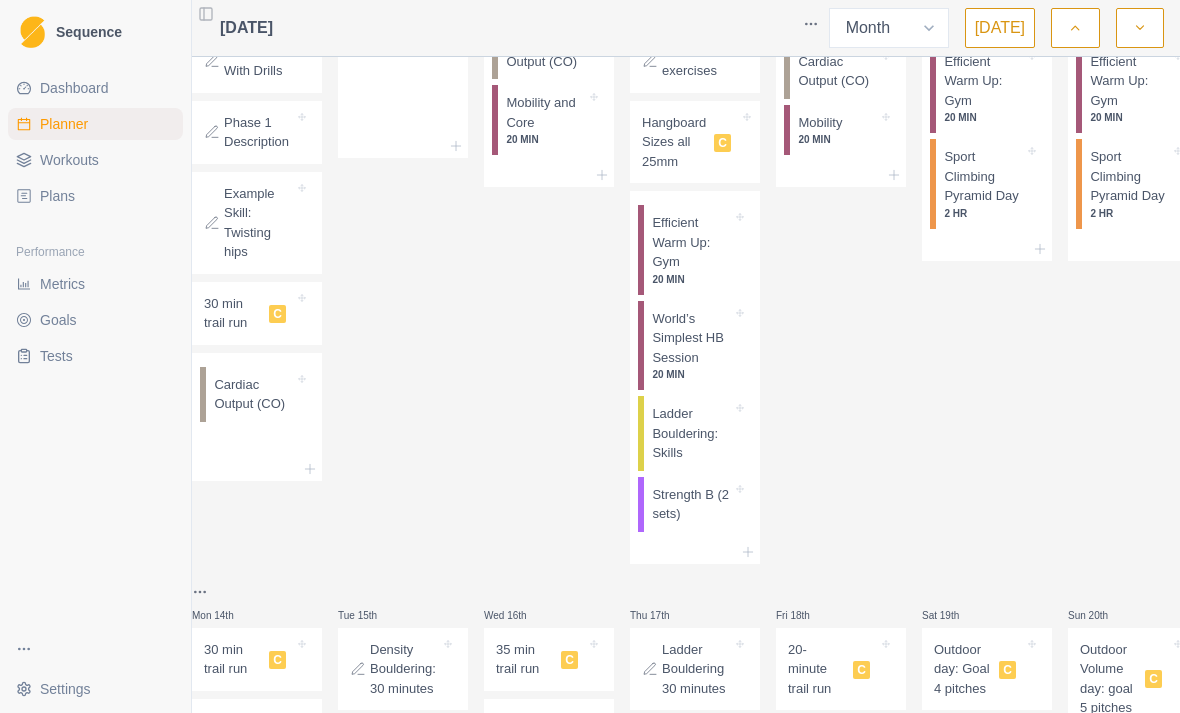scroll, scrollTop: 645, scrollLeft: 0, axis: vertical 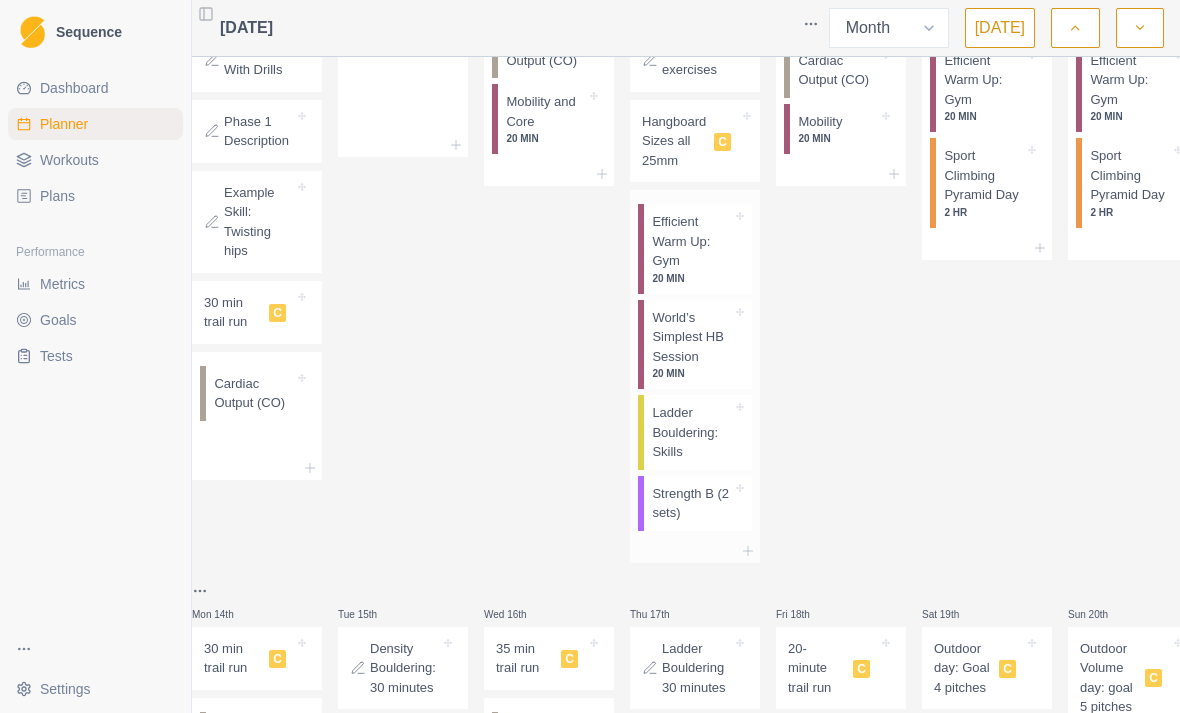 click on "Strength B (2 sets)" at bounding box center [692, 503] 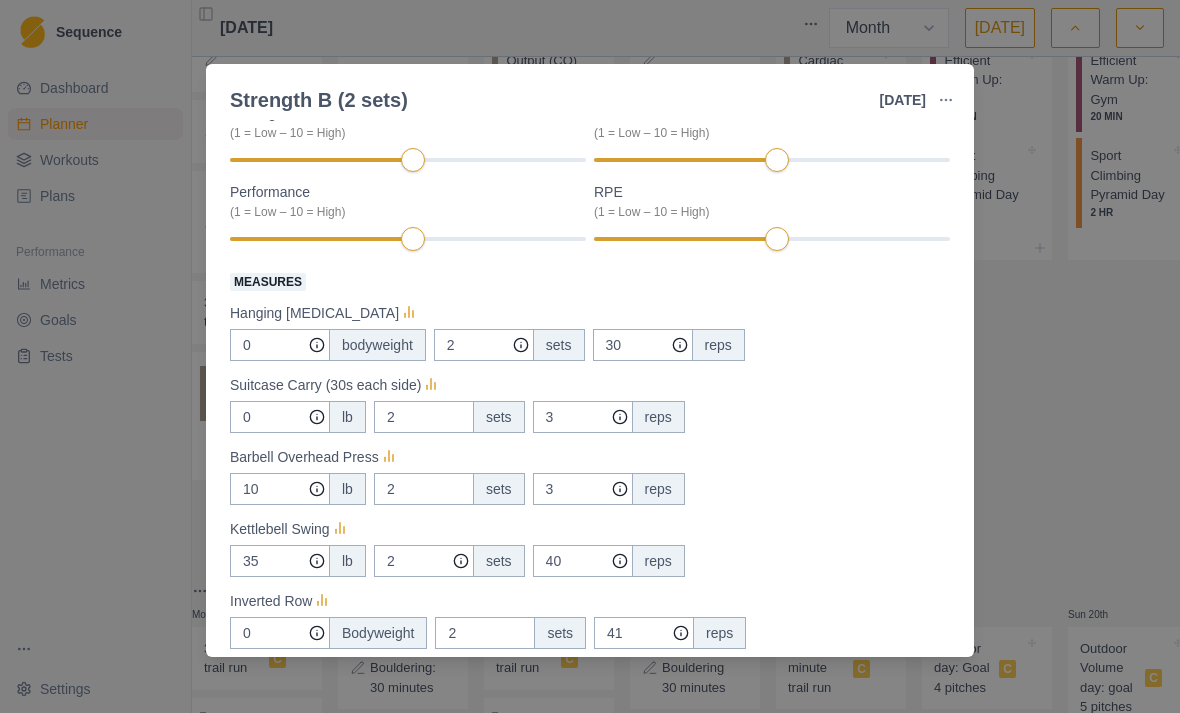 scroll, scrollTop: 222, scrollLeft: 0, axis: vertical 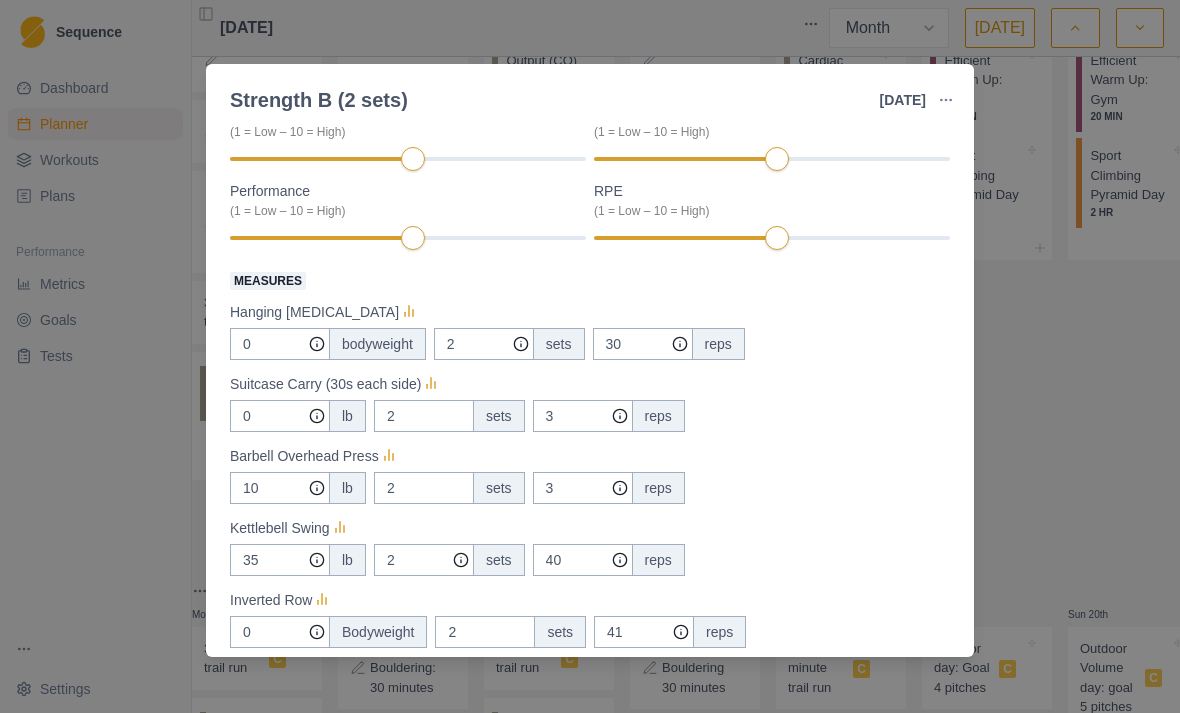 click on "Strength B (2 sets) [DATE] Link To Goal View Workout Metrics Edit Original Workout Reschedule Workout Remove From Schedule Strength / Power Duration:  - 2 Sets of Each Pair of Exercises
View workout details Actual Workout Duration 0 minutes Feeling (1 = Low – 10 = High) Motivation (1 = Low – 10 = High) Performance (1 = Low – 10 = High) RPE (1 = Low – 10 = High) Measures Hanging [MEDICAL_DATA] 0 bodyweight 2 sets 30 reps Suitcase Carry (30s each side) 0 lb 2 sets 3 reps Barbell Overhead Press 10 lb 2 sets 3 reps Kettlebell Swing 35 lb 2 sets 40 reps Inverted Row 0 Bodyweight 2 sets 41 reps Walking Lunge 20 lb added 2 sets 5 reps Training Notes View previous training notes Mark as Incomplete Complete Workout" at bounding box center (590, 356) 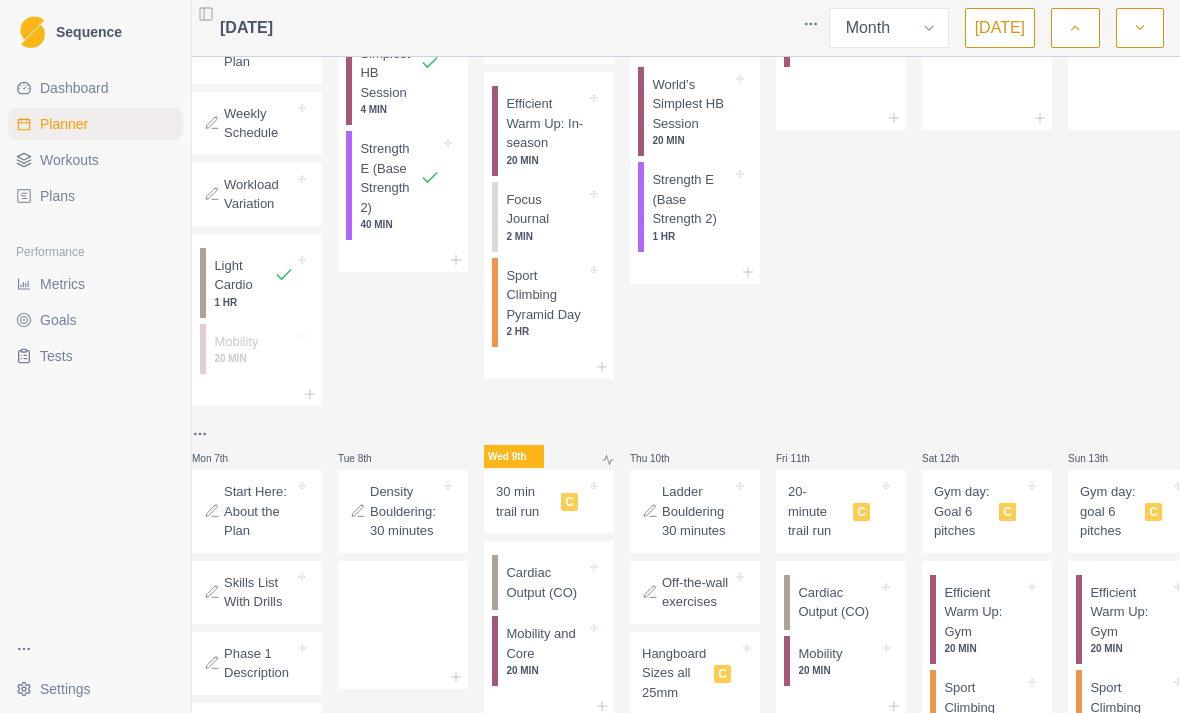 scroll, scrollTop: 41, scrollLeft: 0, axis: vertical 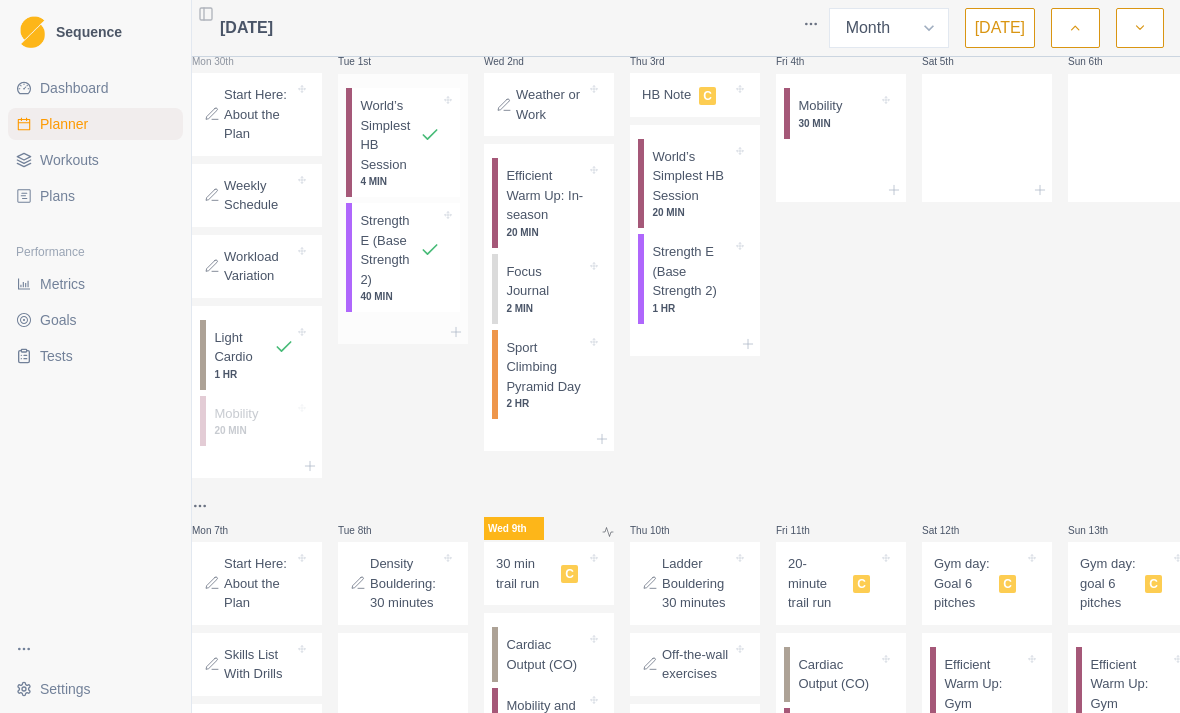 click on "Strength E (Base Strength 2)" at bounding box center [390, 250] 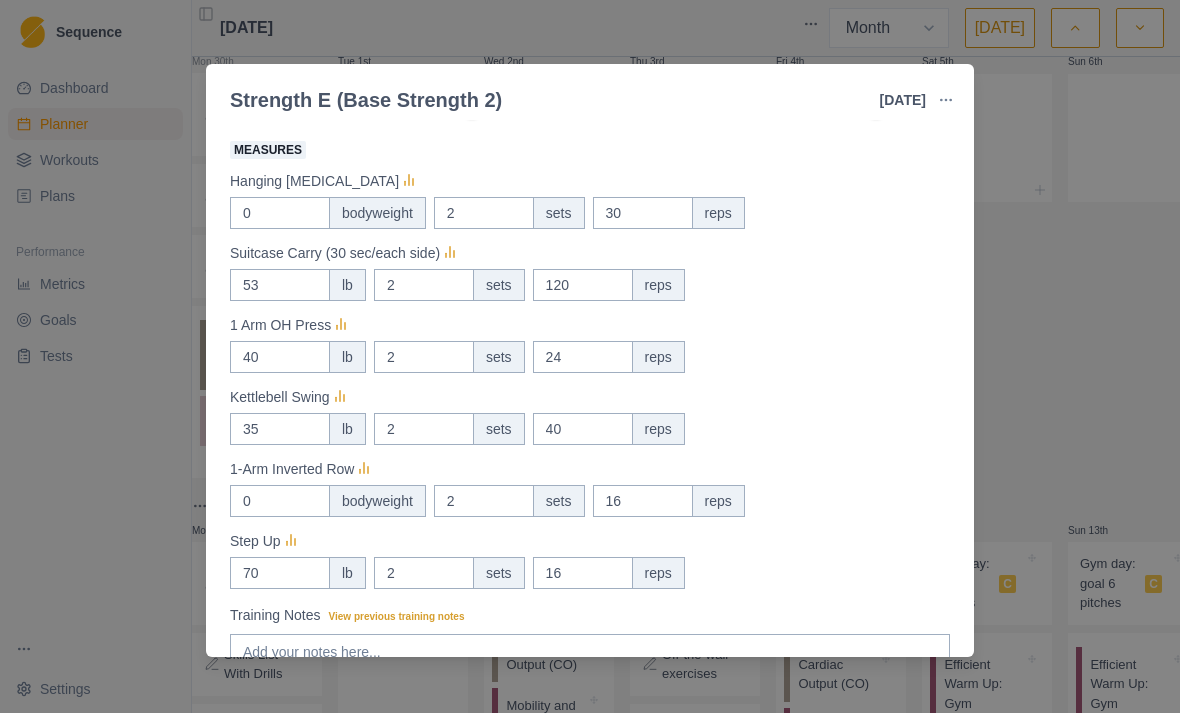 scroll, scrollTop: 354, scrollLeft: 0, axis: vertical 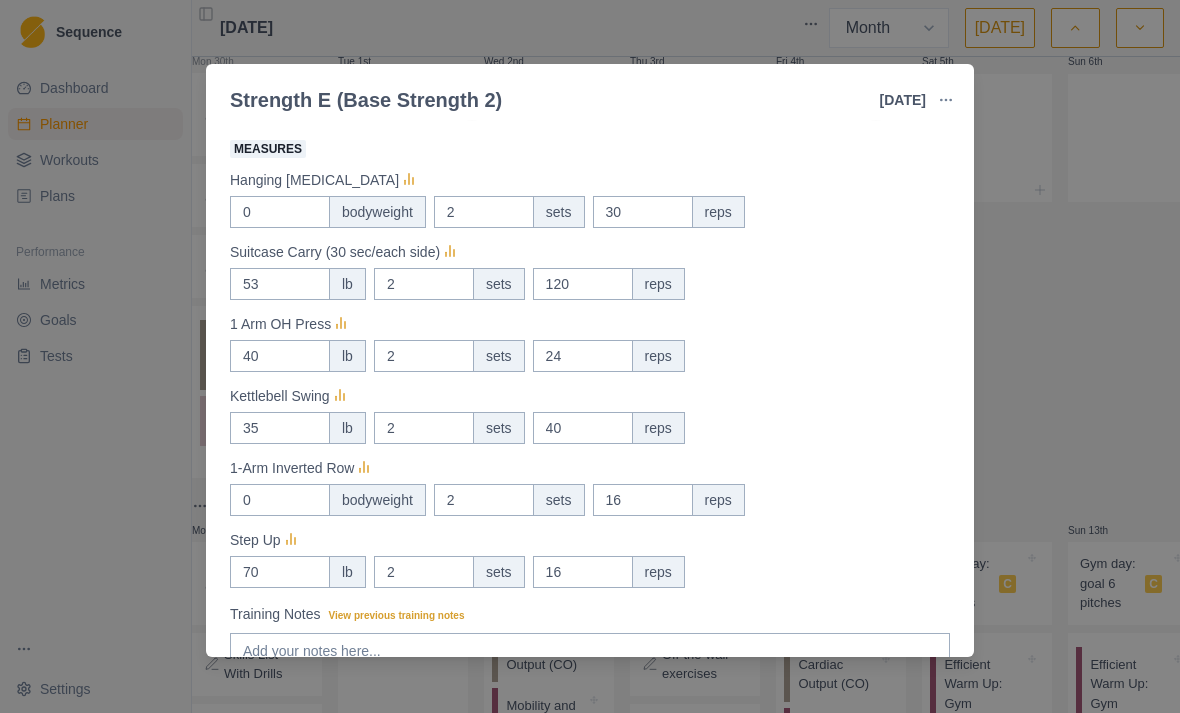click on "Strength [MEDICAL_DATA] Strength 2) [DATE] Link To Goal View Workout Metrics Edit Original Workout Reschedule Workout Remove From Schedule Strength / Power Duration:  40 MIN 2 sets of each pair of exercises View workout details Actual Workout Duration 40 minutes Feeling Clear (1 = Low – 10 = High) 6 Motivation Clear (1 = Low – 10 = High) 6 Performance Clear (1 = Low – 10 = High) 7 RPE Clear (1 = Low – 10 = High) 8 Measures Hanging [MEDICAL_DATA] 0 bodyweight 2 sets 30 reps Suitcase Carry (30 sec/each side) 53 lb 2 sets 120 reps 1 Arm OH Press 40 lb 2 sets 24 reps Kettlebell Swing 35 lb 2 sets 40 reps 1-Arm Inverted Row 0 bodyweight 2 sets 16 reps Step Up 70 lb 2 sets 16 reps Training Notes View previous training notes Mark as Incomplete Reschedule Update" at bounding box center [590, 356] 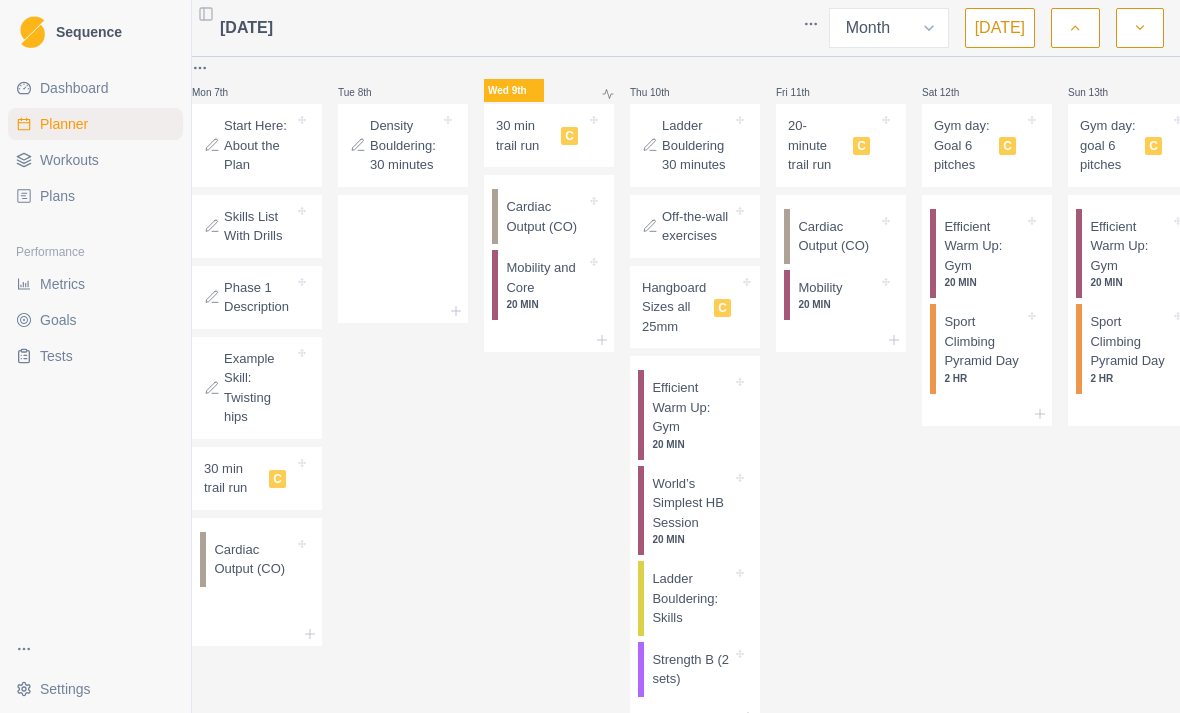 scroll, scrollTop: 517, scrollLeft: 0, axis: vertical 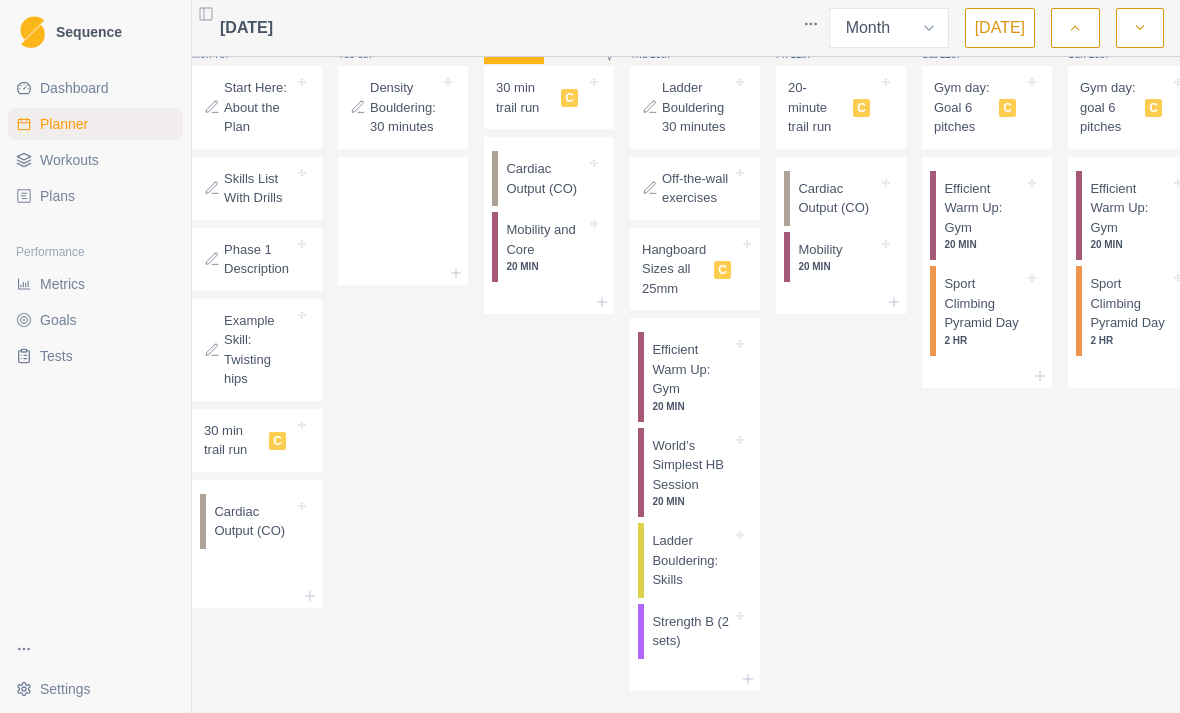 click on "Ladder Bouldering 30 minutes" at bounding box center (697, 107) 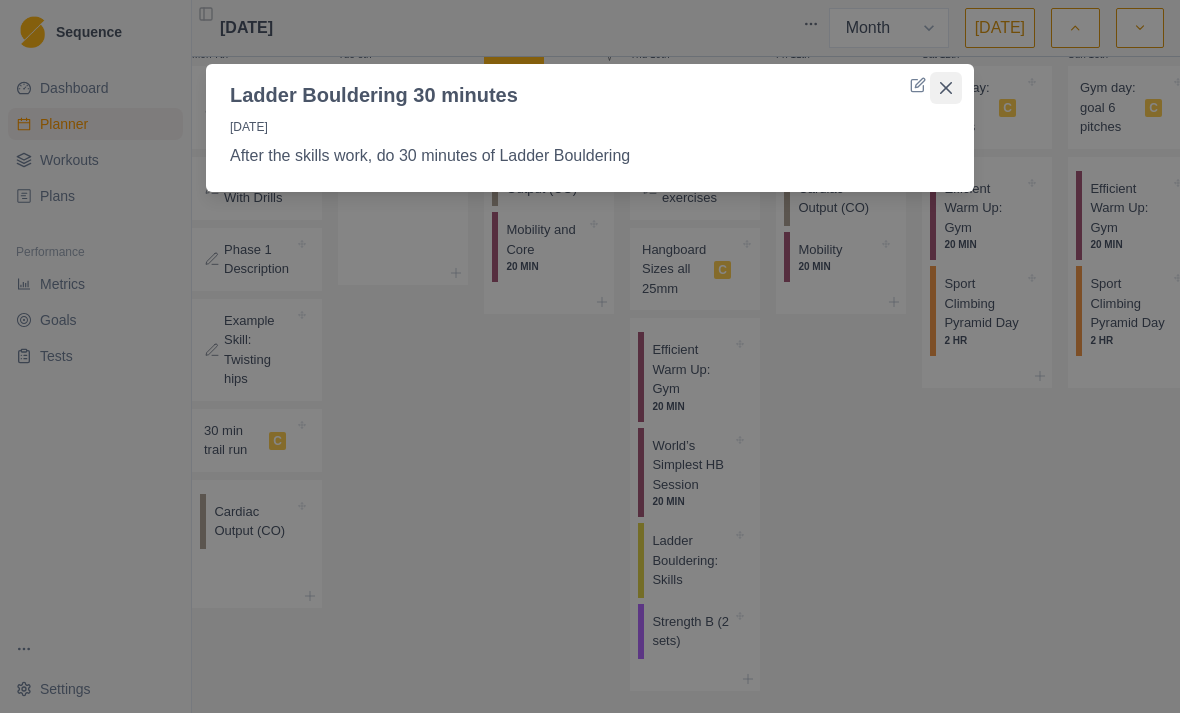 click at bounding box center [946, 88] 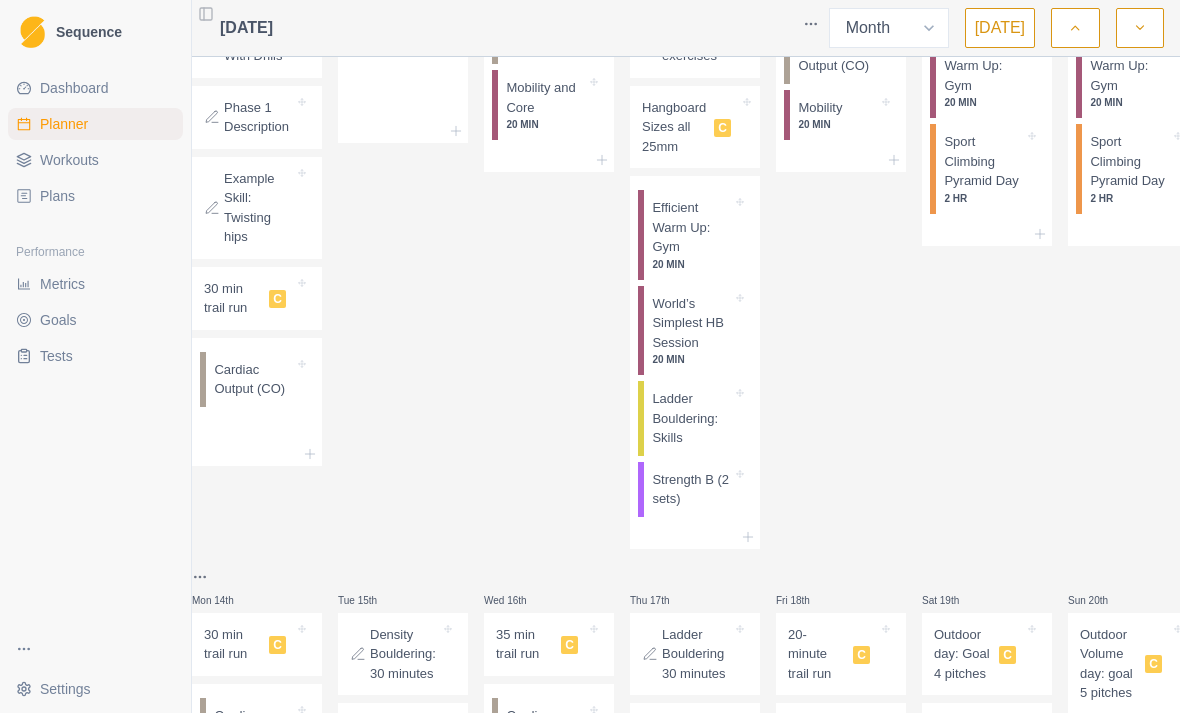 scroll, scrollTop: 673, scrollLeft: 0, axis: vertical 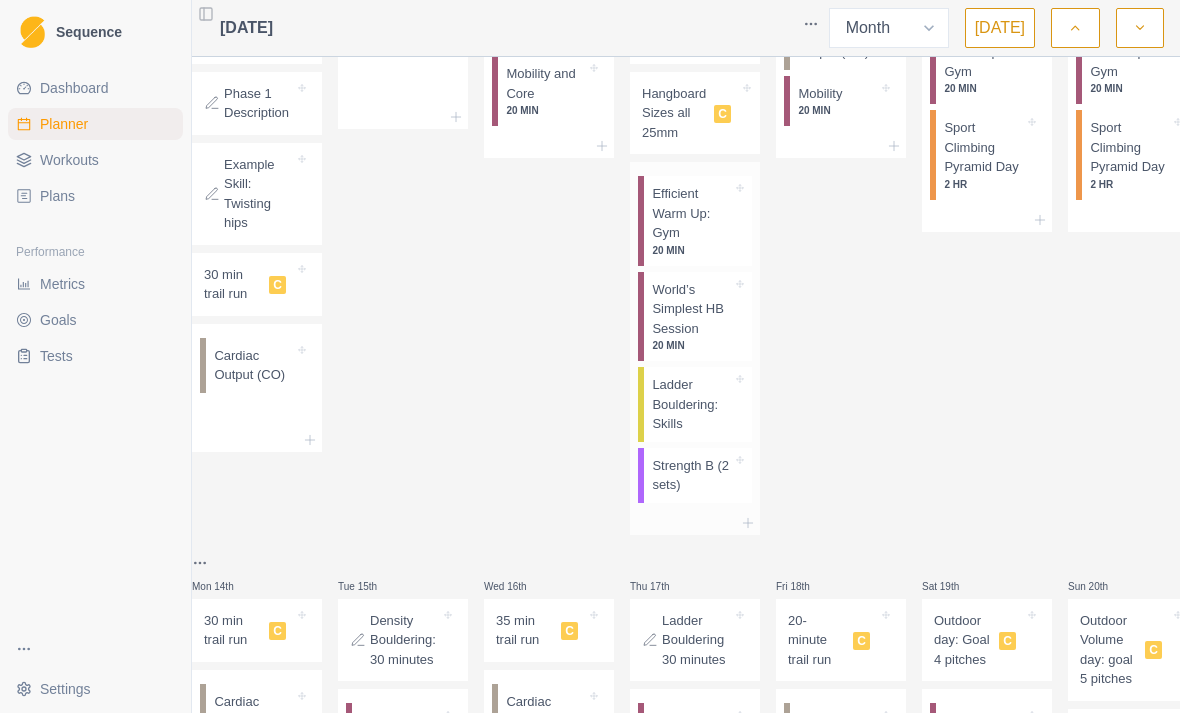 click on "Strength B (2 sets)" at bounding box center (692, 475) 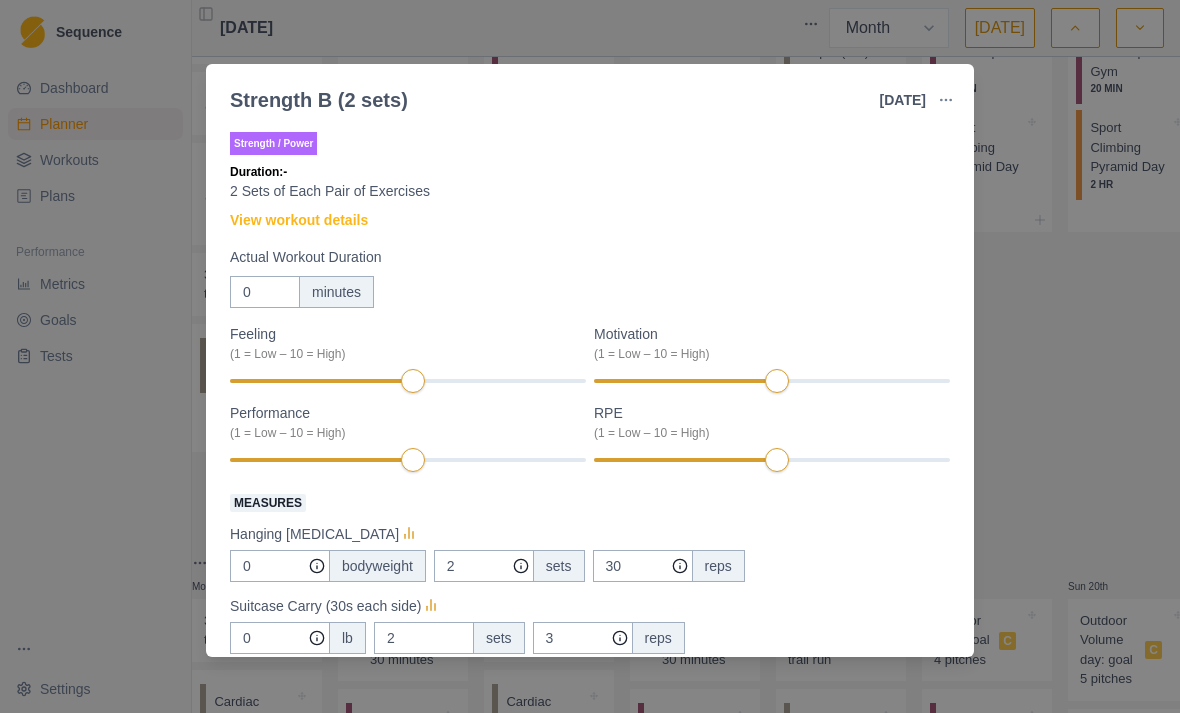 scroll, scrollTop: 0, scrollLeft: 0, axis: both 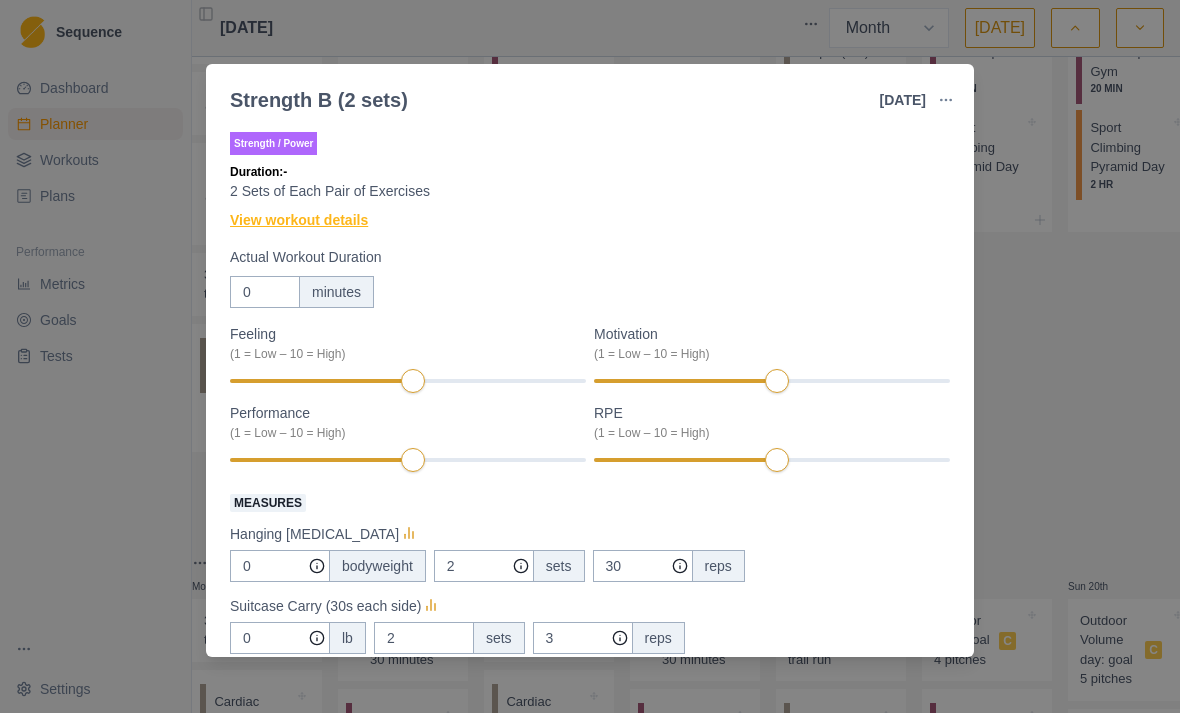 click on "View workout details" at bounding box center [299, 220] 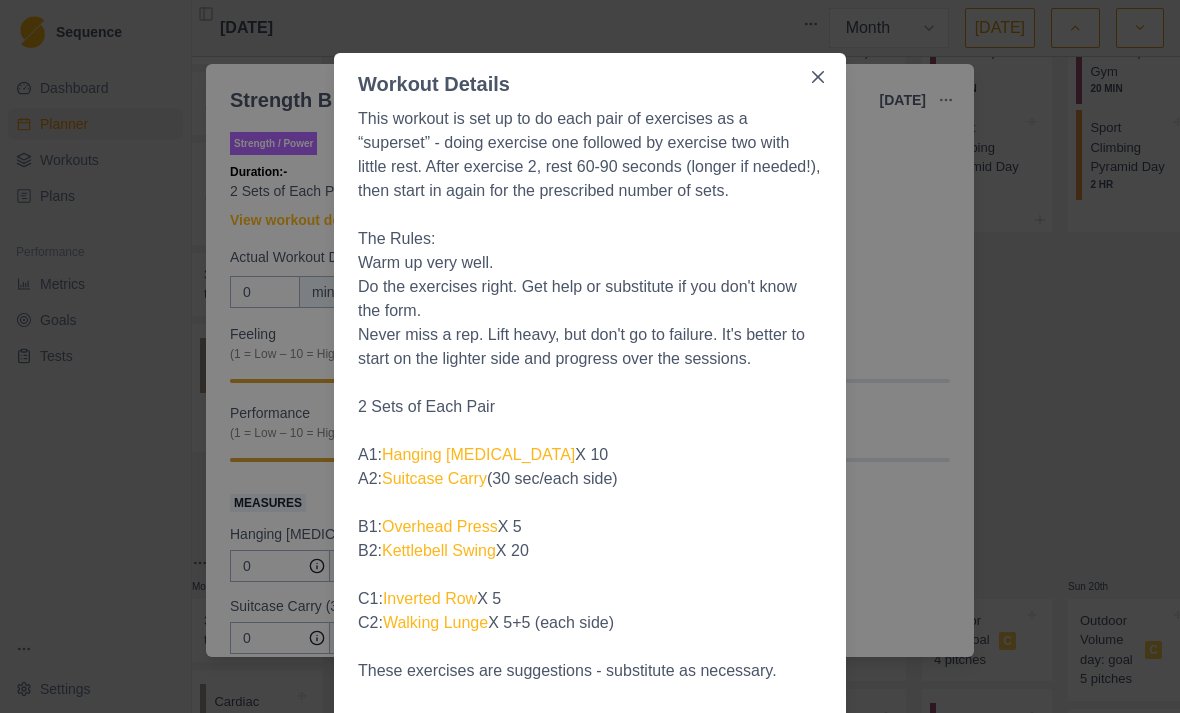scroll, scrollTop: 0, scrollLeft: 0, axis: both 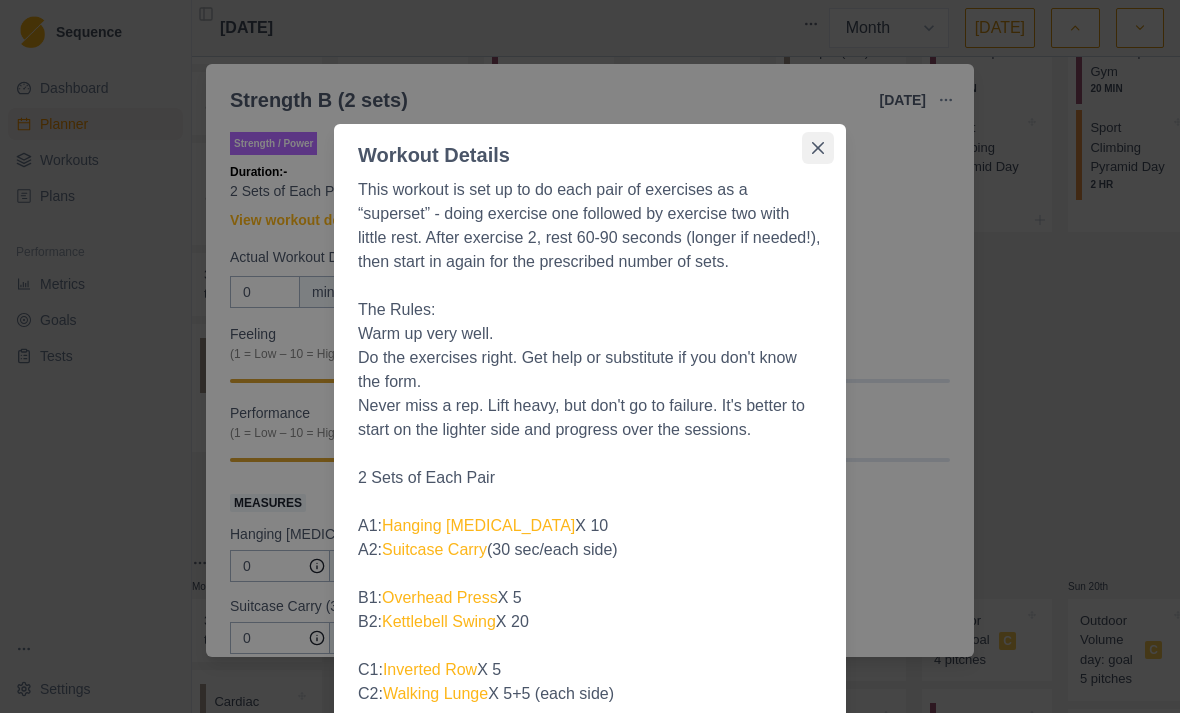 click at bounding box center (818, 148) 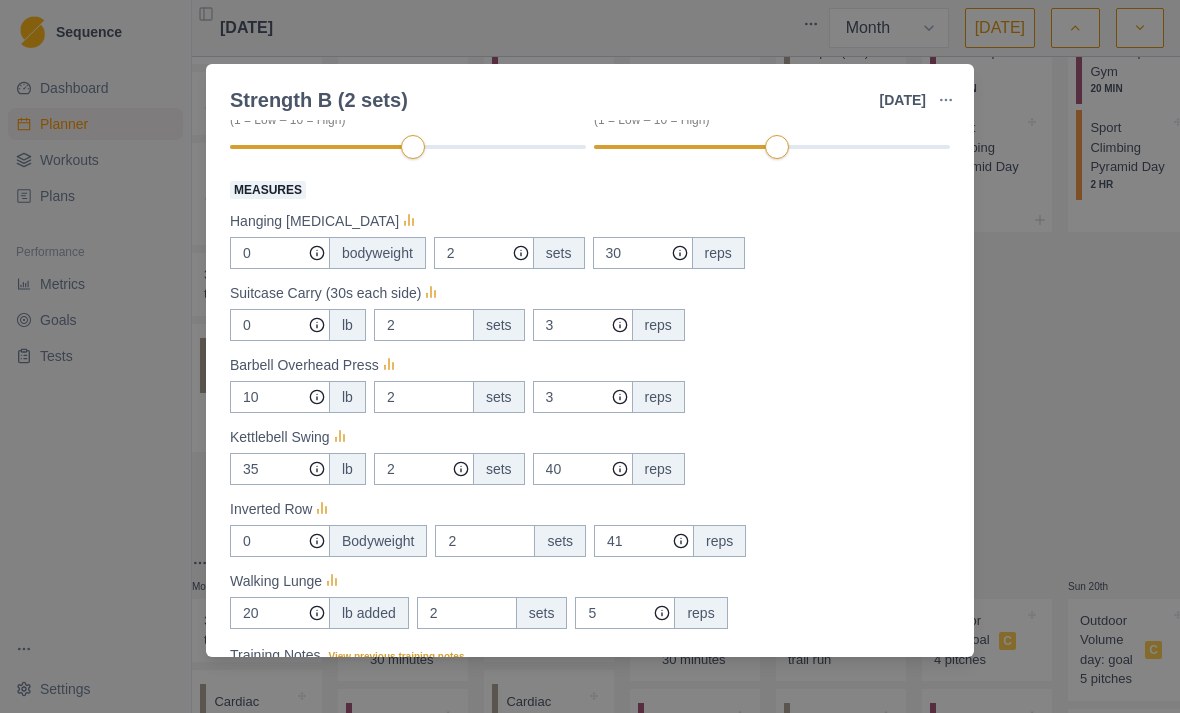 scroll, scrollTop: 348, scrollLeft: 0, axis: vertical 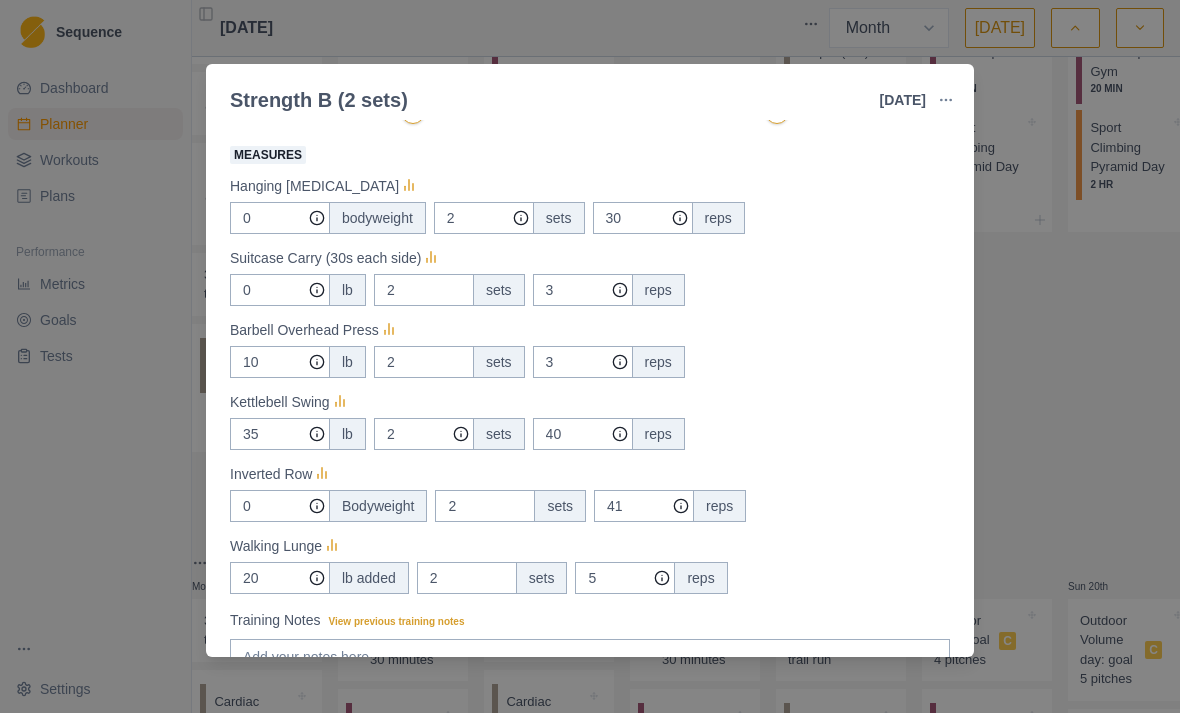 click on "Strength B (2 sets) [DATE] Link To Goal View Workout Metrics Edit Original Workout Reschedule Workout Remove From Schedule Strength / Power Duration:  - 2 Sets of Each Pair of Exercises
View workout details Actual Workout Duration 0 minutes Feeling (1 = Low – 10 = High) Motivation (1 = Low – 10 = High) Performance (1 = Low – 10 = High) RPE (1 = Low – 10 = High) Measures Hanging [MEDICAL_DATA] 0 bodyweight 2 sets 30 reps Suitcase Carry (30s each side) 0 lb 2 sets 3 reps Barbell Overhead Press 10 lb 2 sets 3 reps Kettlebell Swing 35 lb 2 sets 40 reps Inverted Row 0 Bodyweight 2 sets 41 reps Walking Lunge 20 lb added 2 sets 5 reps Training Notes View previous training notes Mark as Incomplete Complete Workout" at bounding box center (590, 356) 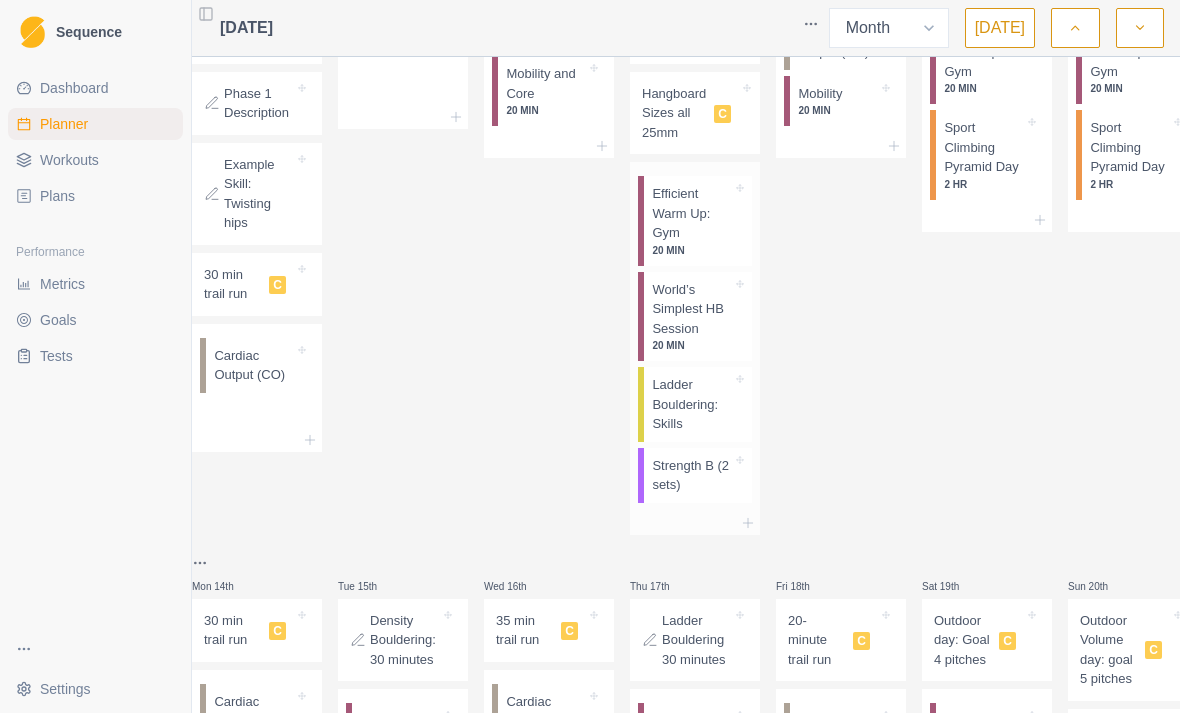 click on "World’s Simplest HB Session" at bounding box center (692, 309) 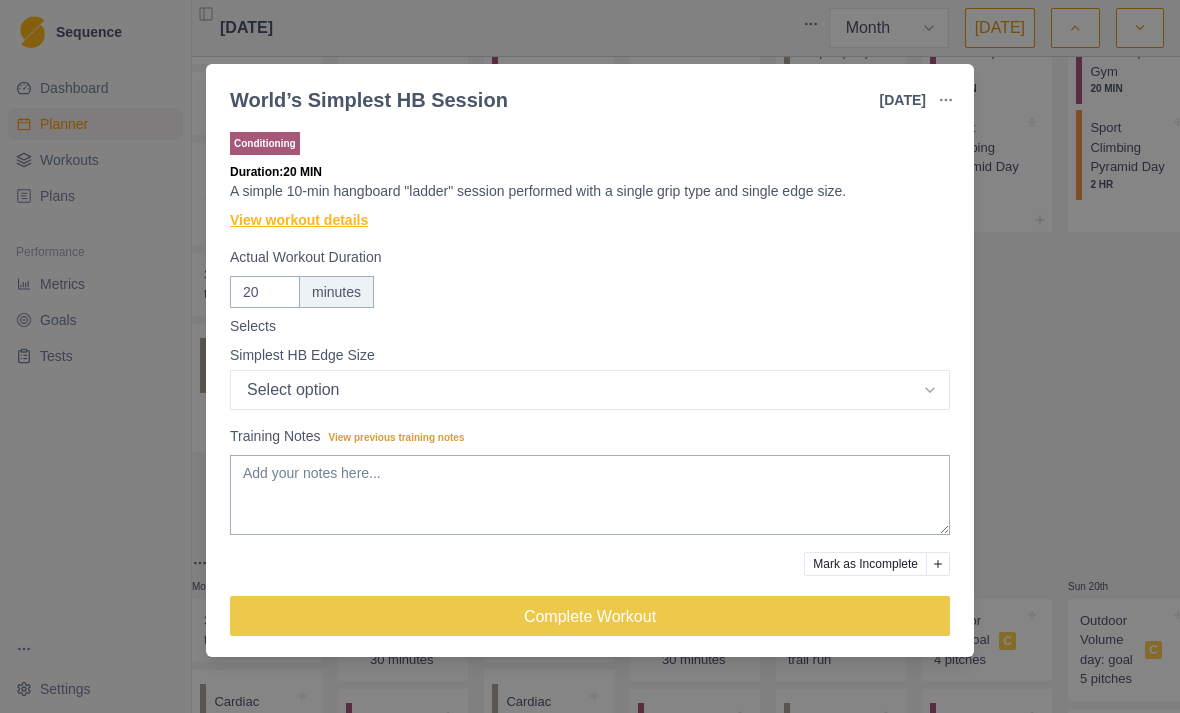 click on "View workout details" at bounding box center [299, 220] 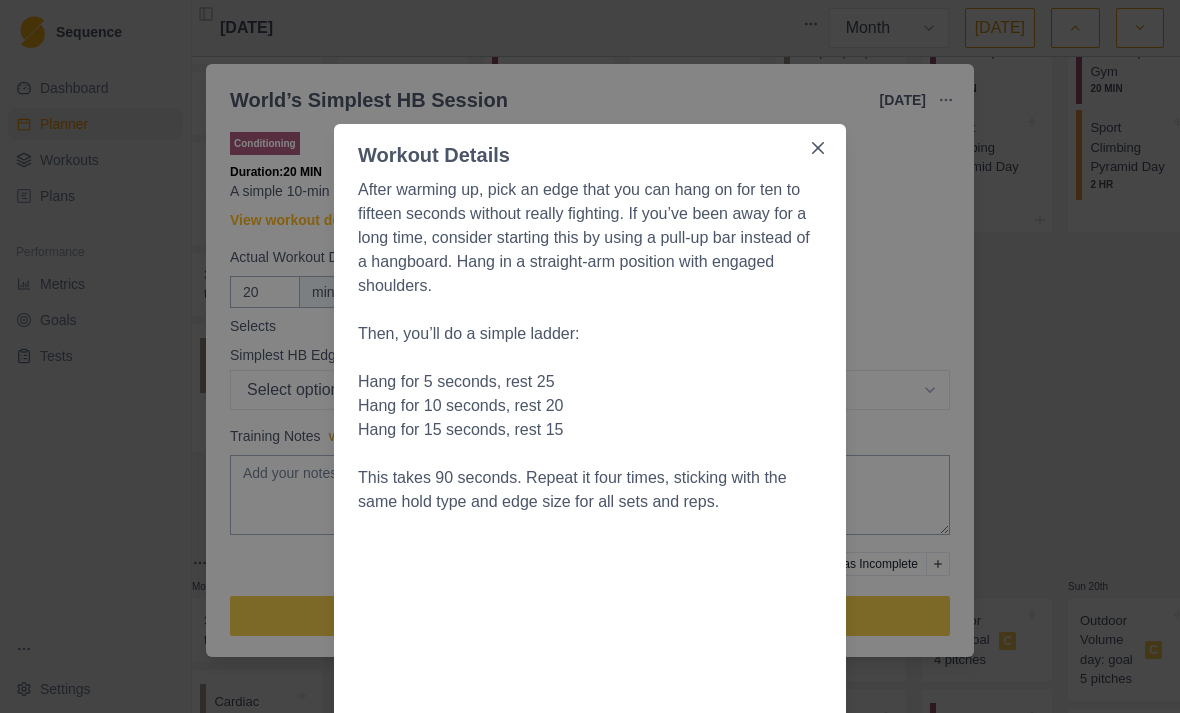 click on "Workout Details After warming up, pick an edge that you can hang on for ten to fifteen seconds without really fighting. If you’ve been away for a long time, consider starting this by using a pull-up bar instead of a hangboard. Hang in a straight-arm position with engaged shoulders. Then, you’ll do a simple ladder: Hang for 5 seconds, rest 25 Hang for 10 seconds, rest 20 Hang for 15 seconds, rest 15 This takes 90 seconds. Repeat it four times, sticking with the same hold type and edge size for all sets and reps." at bounding box center [590, 356] 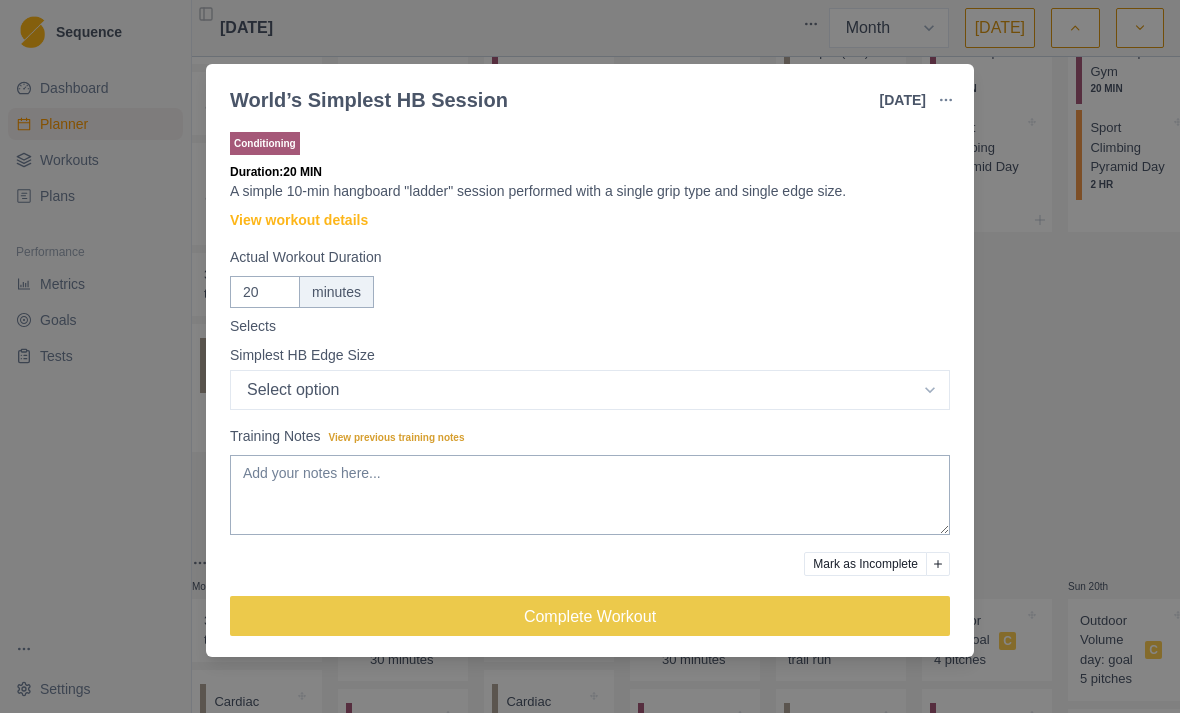 click on "World’s Simplest HB Session [DATE] Link To Goal View Workout Metrics Edit Original Workout Reschedule Workout Remove From Schedule Conditioning Duration:  20 MIN A simple 10-min hangboard "ladder" session performed with a single grip type and single edge size. View workout details Actual Workout Duration 20 minutes Selects Simplest HB Edge Size Select option Bar HB Jug 30mm 25mm 20mm 15mm 10mm 35mm 33mm Training Notes View previous training notes Mark as Incomplete Complete Workout" at bounding box center [590, 356] 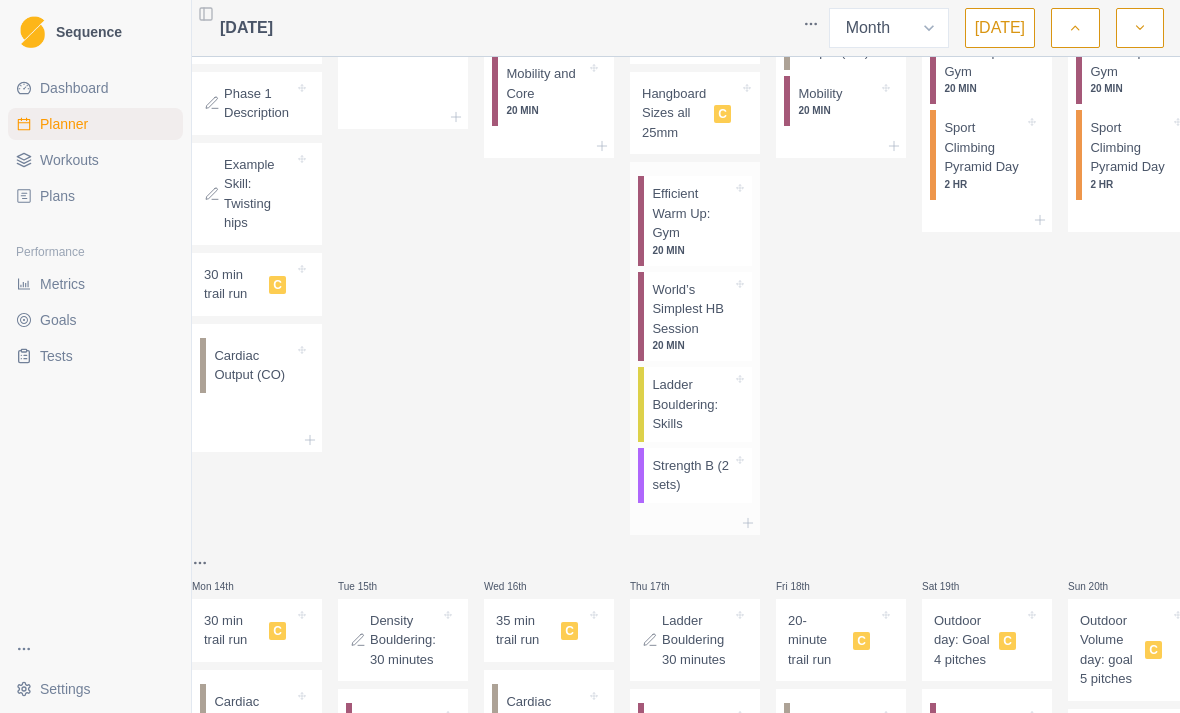 click on "Ladder Bouldering: Skills" at bounding box center (692, 404) 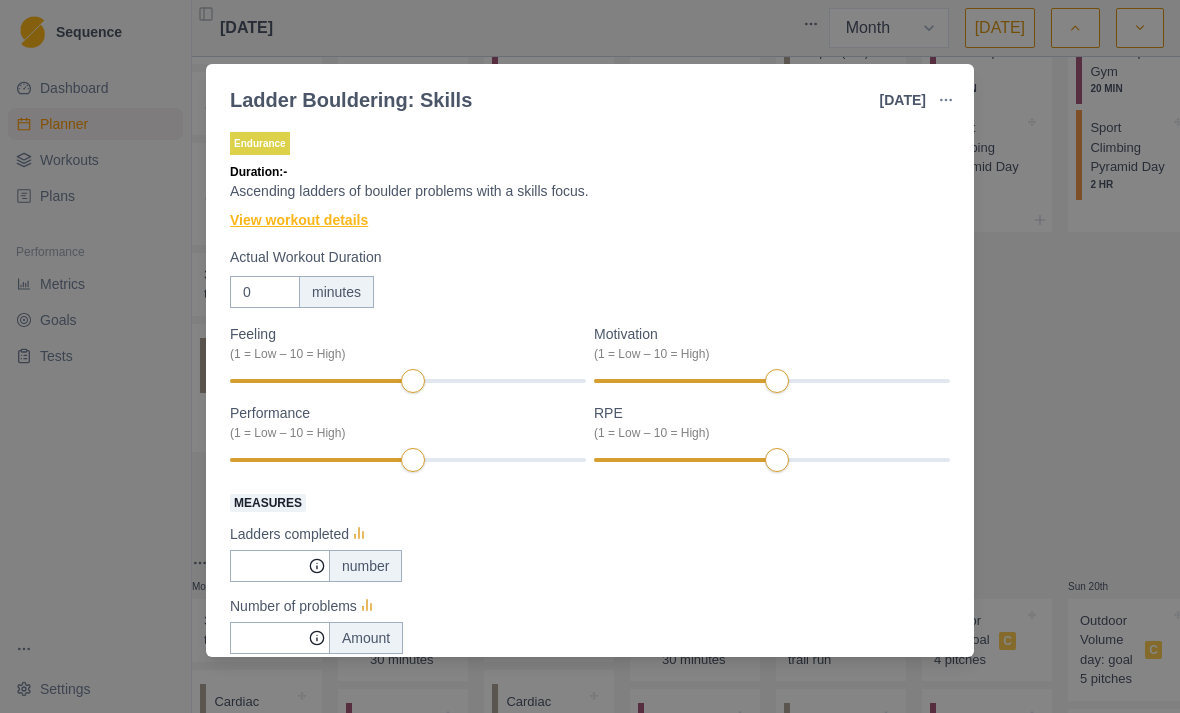 click on "View workout details" at bounding box center (299, 220) 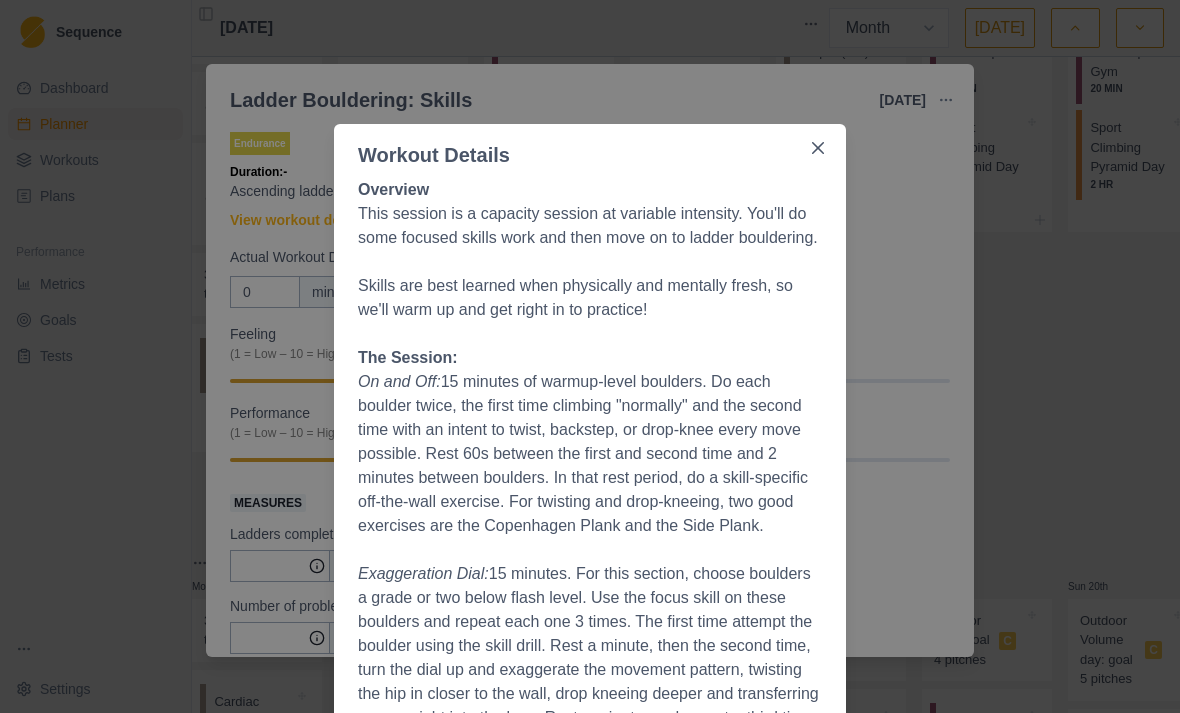 scroll, scrollTop: 0, scrollLeft: 0, axis: both 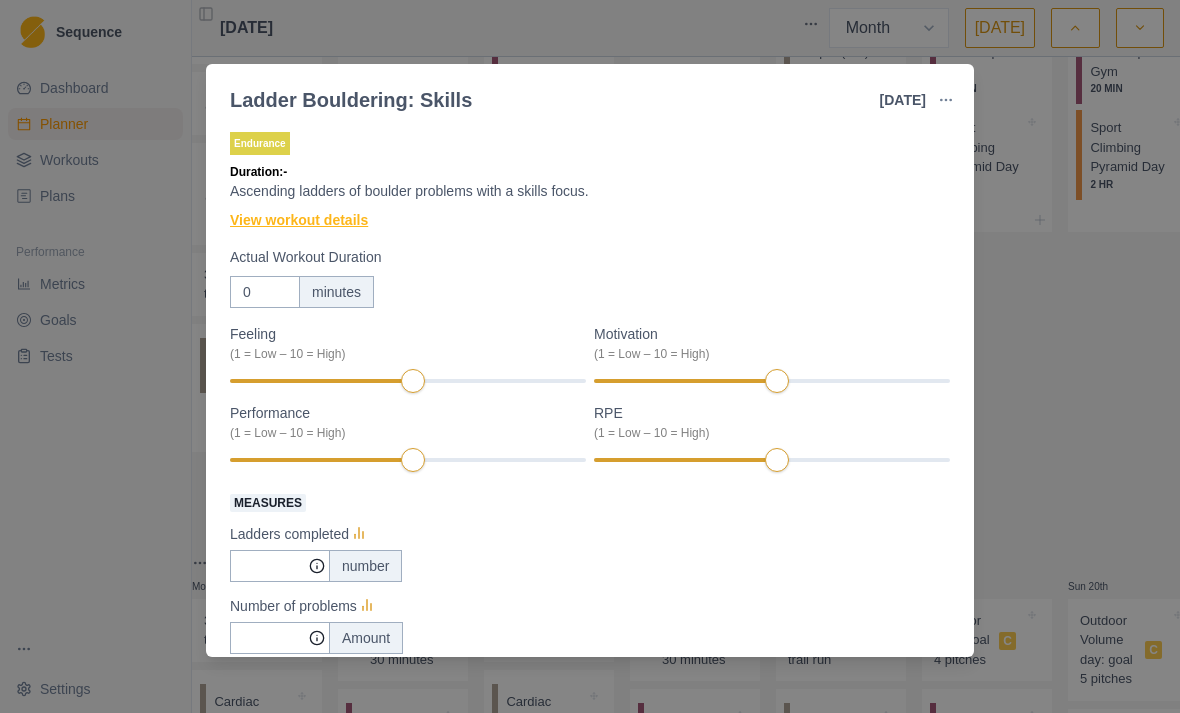 click on "View workout details" at bounding box center [299, 220] 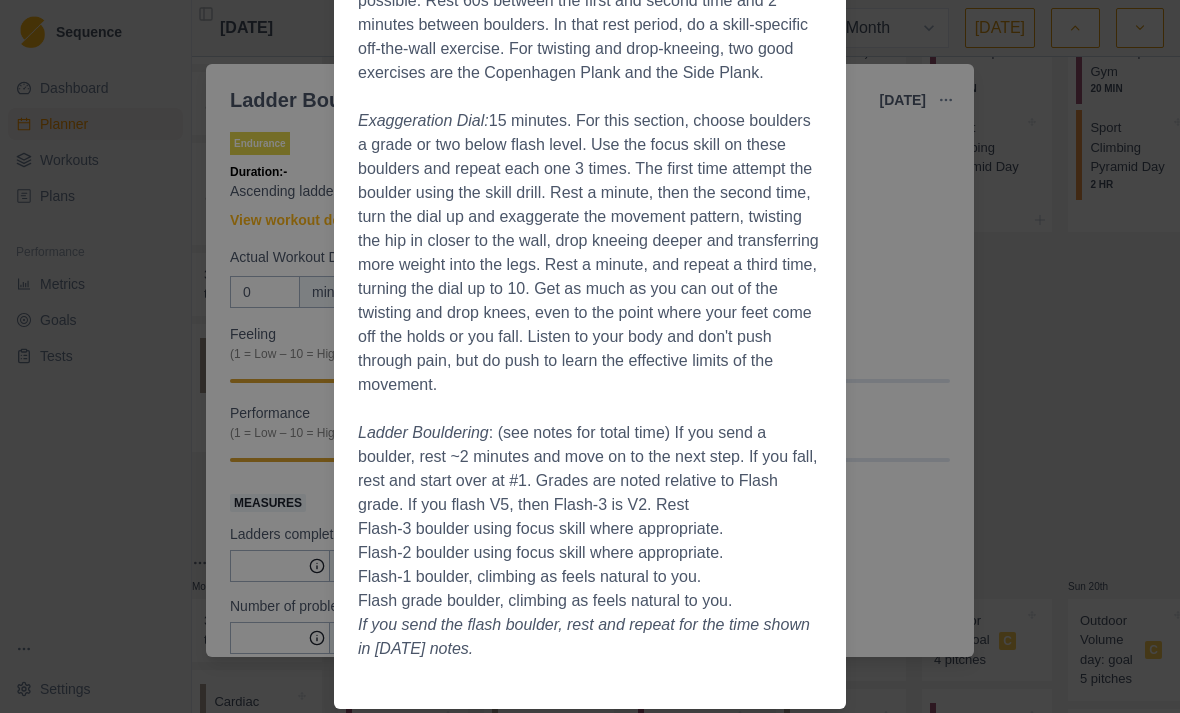 scroll, scrollTop: 501, scrollLeft: 0, axis: vertical 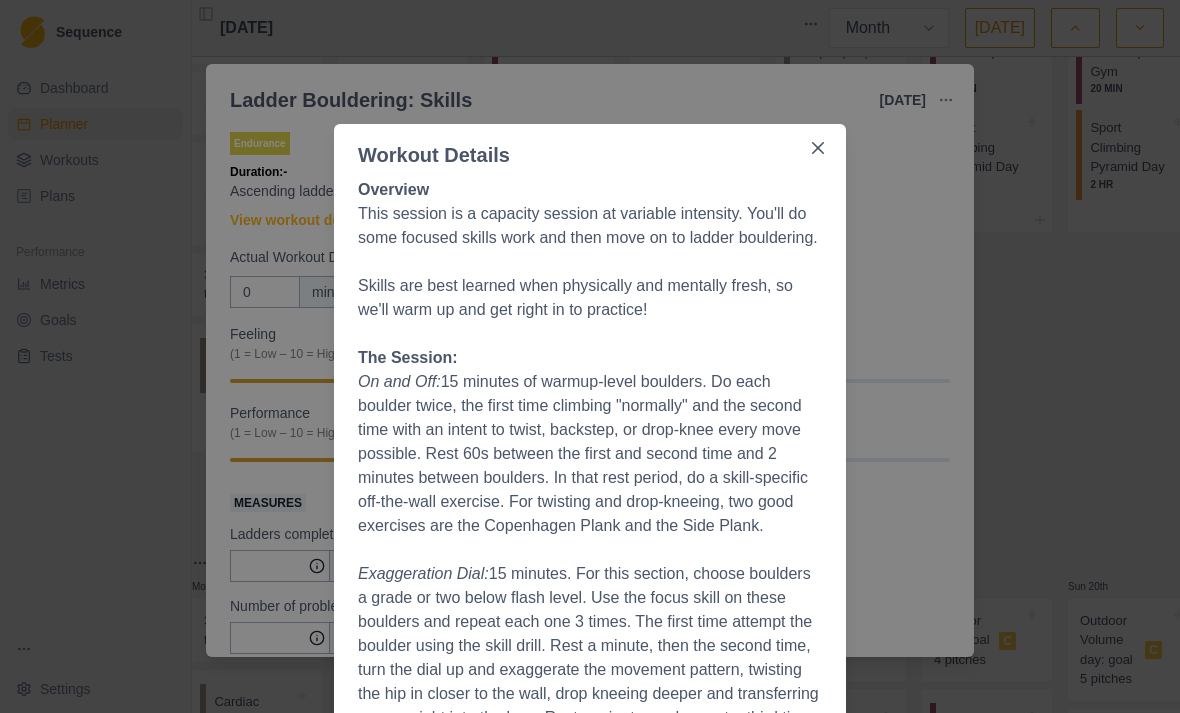 click on "Workout Details Overview This session is a capacity session at variable intensity. You'll do some focused skills work and then move on to ladder bouldering. Skills are best learned when physically and mentally fresh, so we'll warm up and get right in to practice! The Session: On and Off:  15 minutes of warmup-level boulders. Do each boulder twice, the first time climbing "normally" and the second time with an intent to twist, backstep, or drop-knee every move possible. Rest 60s between the first and second time and 2 minutes between boulders. In that rest period, do a skill-specific off-the-wall exercise. For twisting and drop-kneeing, two good exercises are the Copenhagen Plank and the Side Plank. Exaggeration Dial:  Ladder Bouldering : (see notes for total time) If you send a boulder, rest ~2 minutes and move on to the next step. If you fall, rest and start over at #1. Grades are noted relative to Flash grade. If you flash V5, then Flash-3 is V2. Rest Flash-3 boulder using focus skill where appropriate." at bounding box center (590, 356) 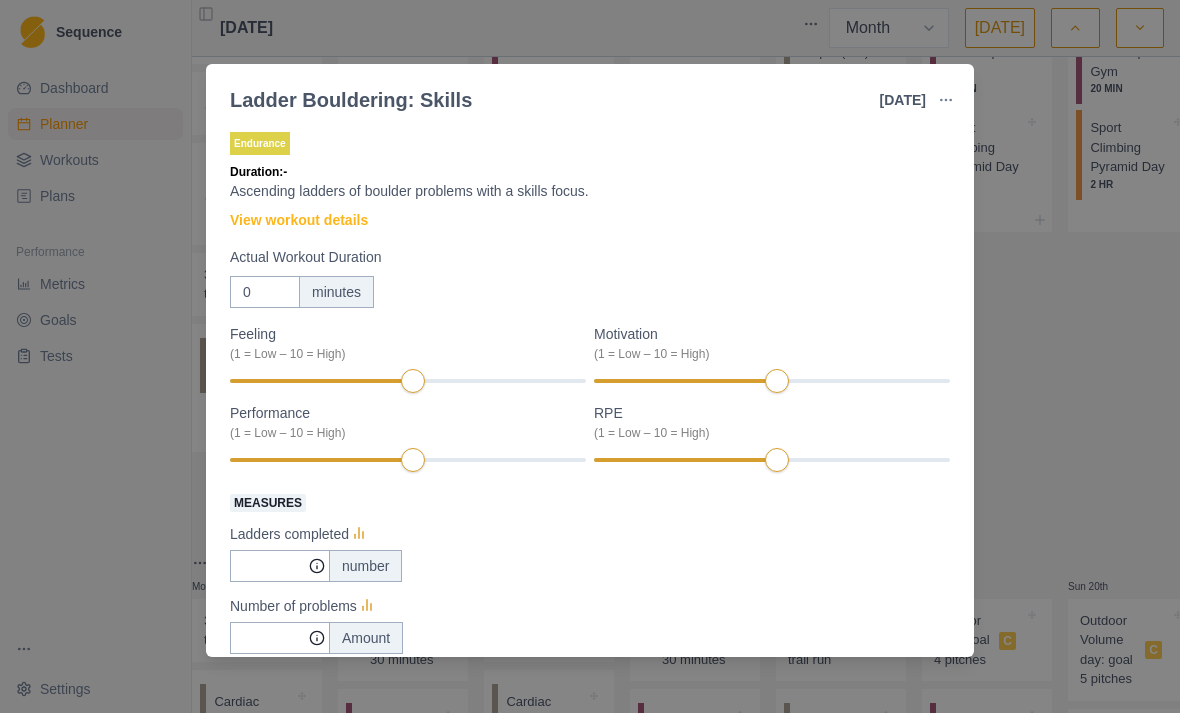 click on "Ladder Bouldering: Skills [DATE] Link To Goal View Workout Metrics Edit Original Workout Reschedule Workout Remove From Schedule Endurance Duration:  - Ascending ladders of boulder problems with a skills focus. View workout details Actual Workout Duration 0 minutes Feeling (1 = Low – 10 = High) Motivation (1 = Low – 10 = High) Performance (1 = Low – 10 = High) RPE (1 = Low – 10 = High) Measures Ladders completed number Number of problems Amount Training Notes View previous training notes Mark as Incomplete Complete Workout" at bounding box center (590, 356) 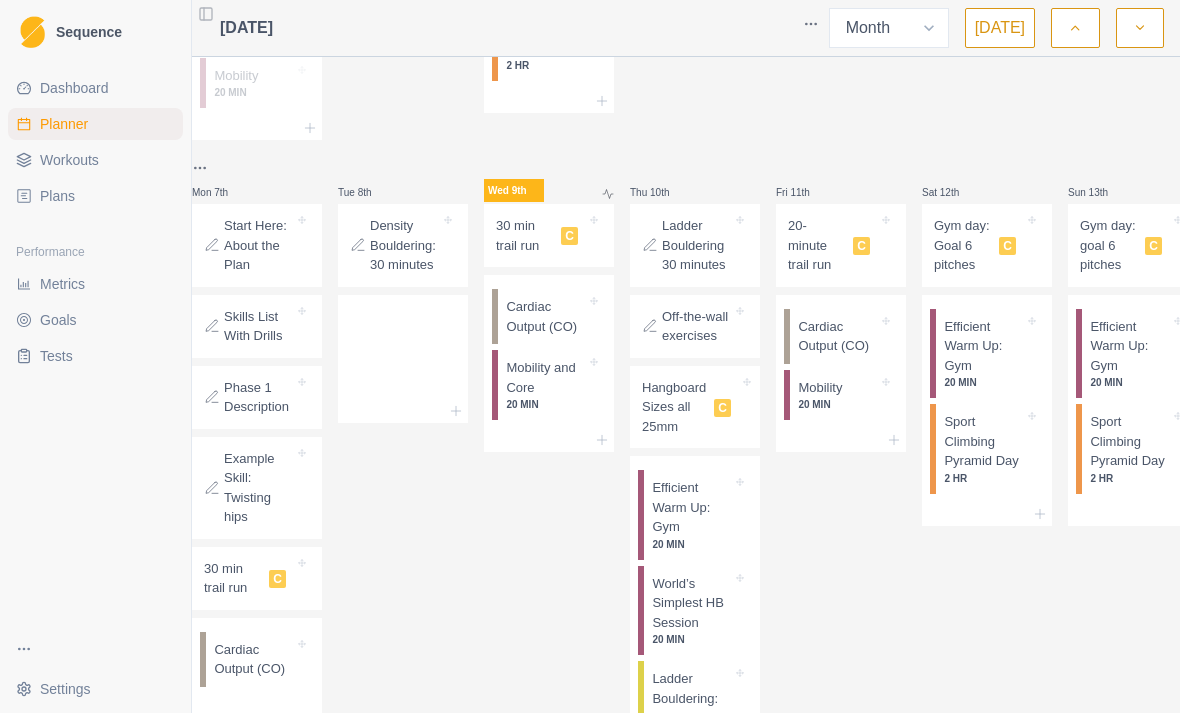 scroll, scrollTop: 374, scrollLeft: 0, axis: vertical 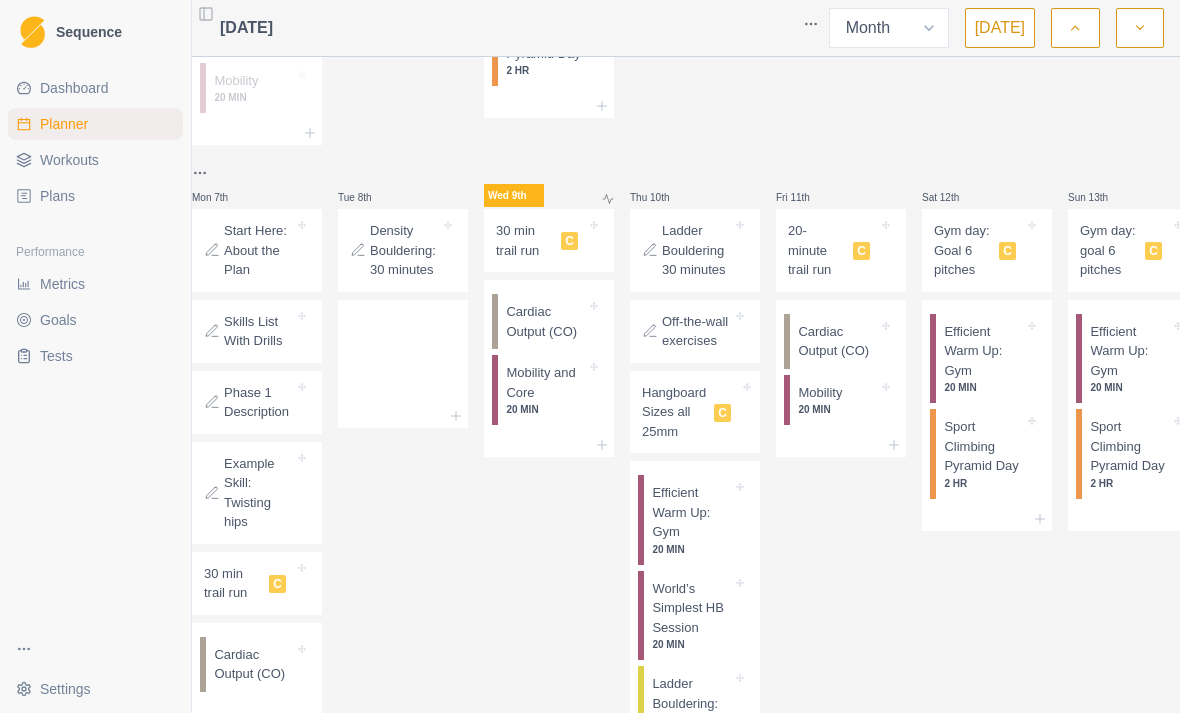 click on "Ladder Bouldering 30 minutes" at bounding box center [697, 250] 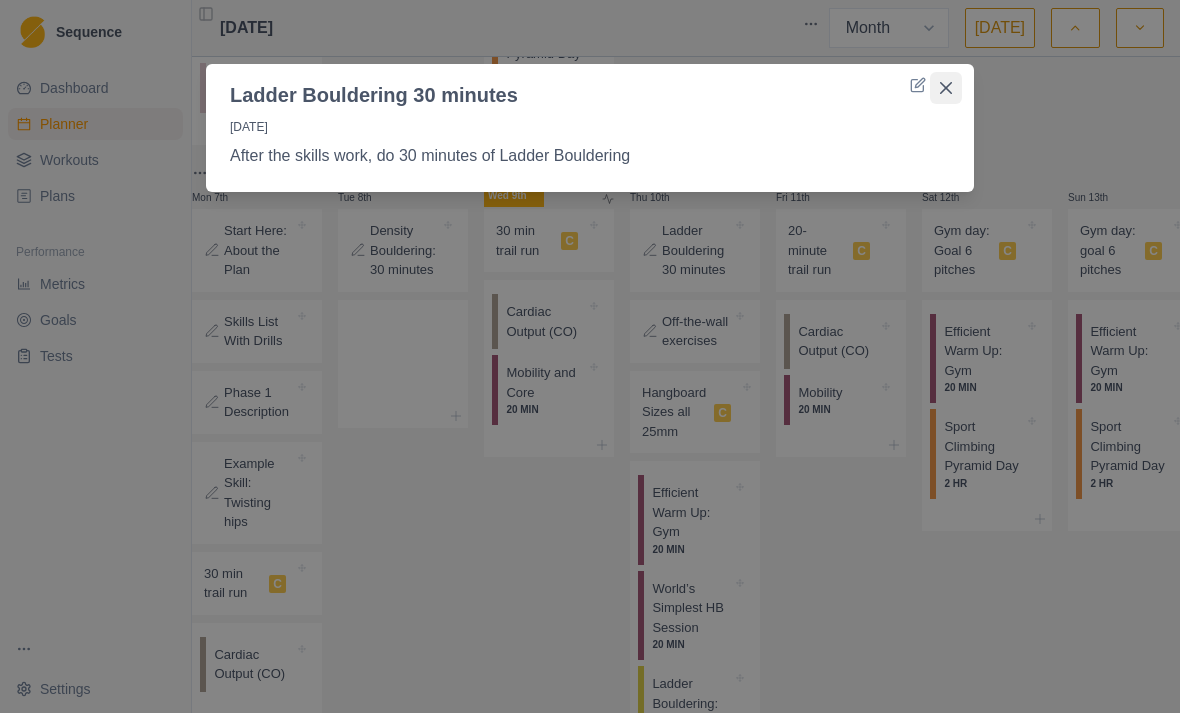 click at bounding box center [946, 88] 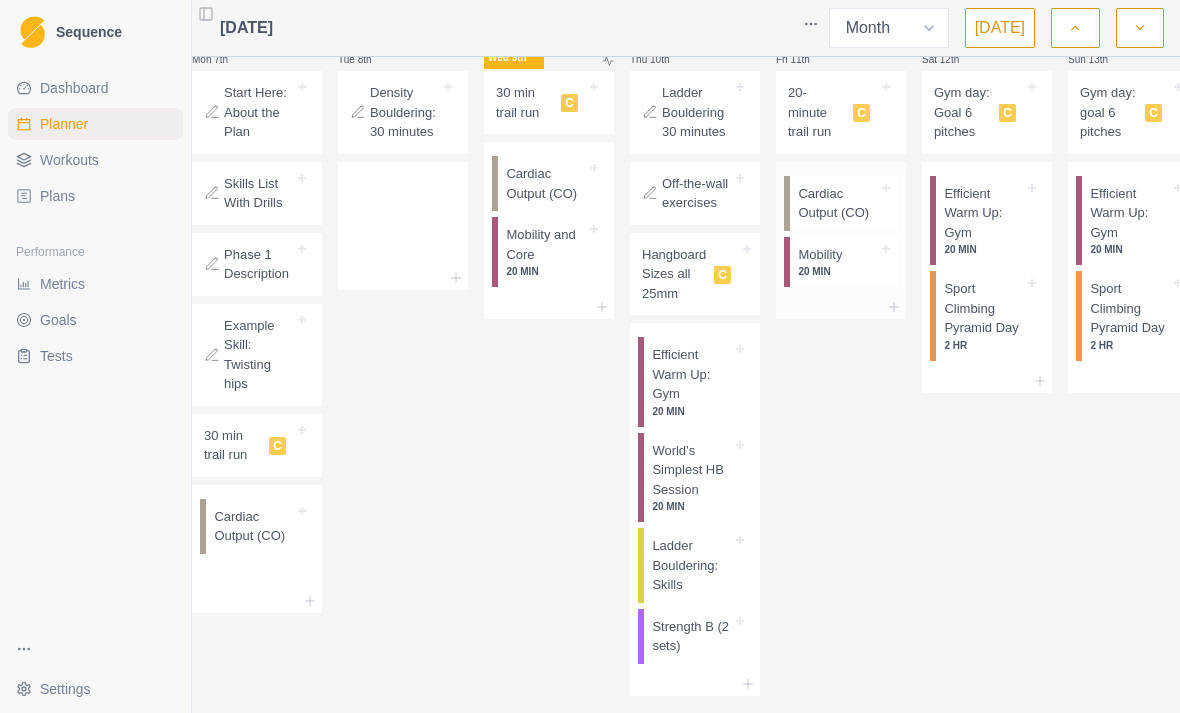 scroll, scrollTop: 531, scrollLeft: 0, axis: vertical 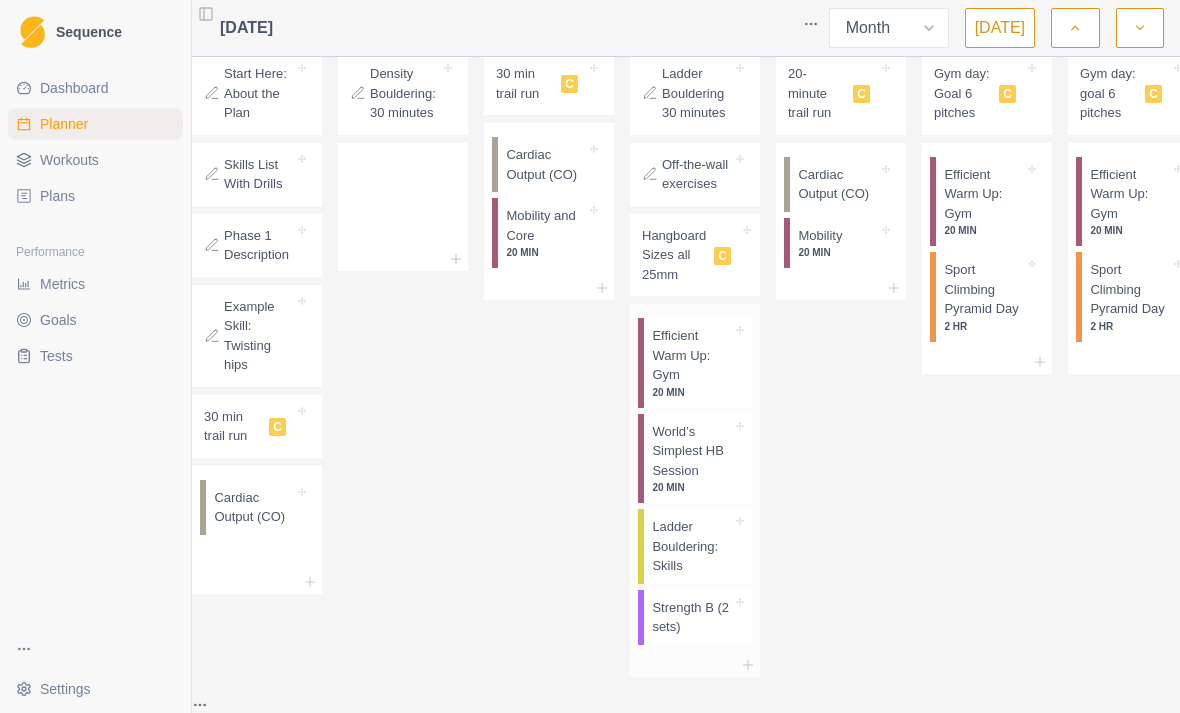 click on "Ladder Bouldering: Skills" at bounding box center [692, 546] 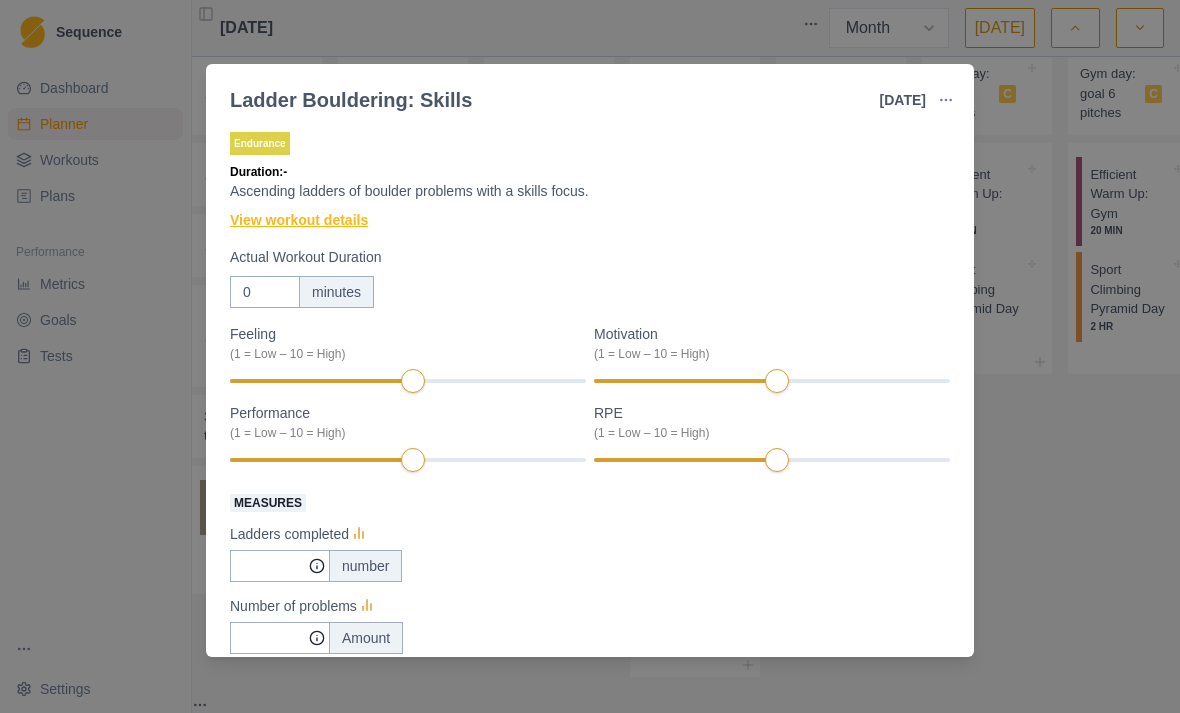 click on "View workout details" at bounding box center [299, 220] 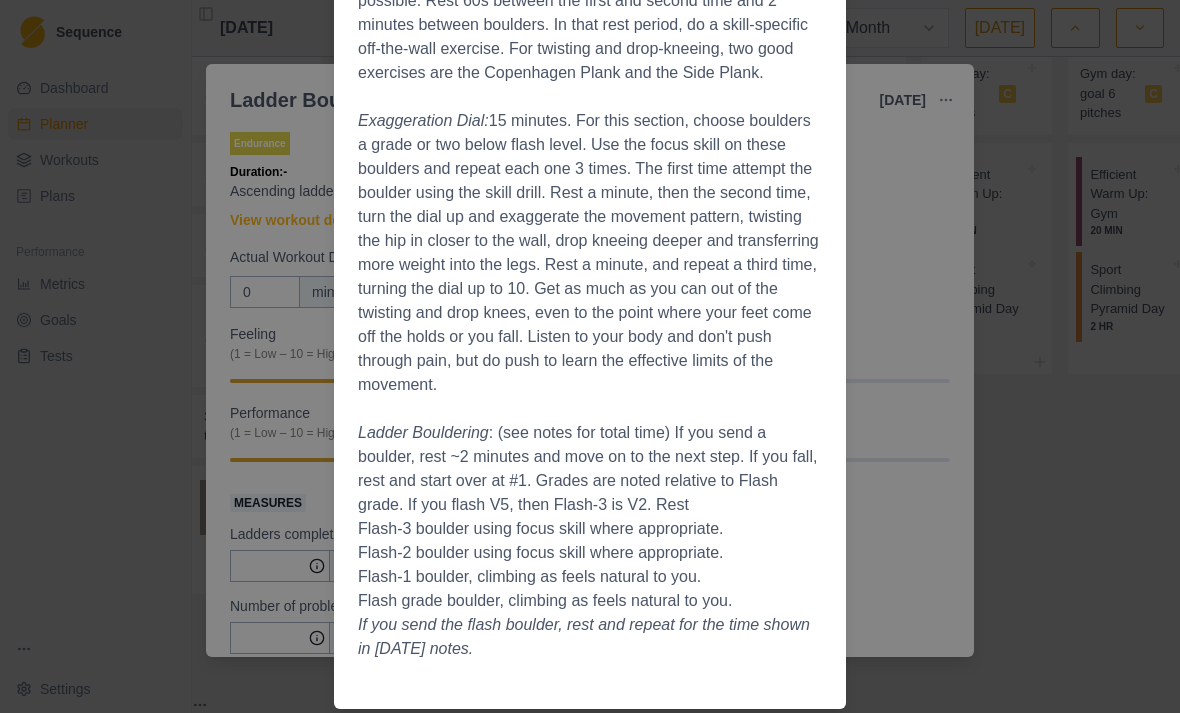 scroll, scrollTop: 501, scrollLeft: 0, axis: vertical 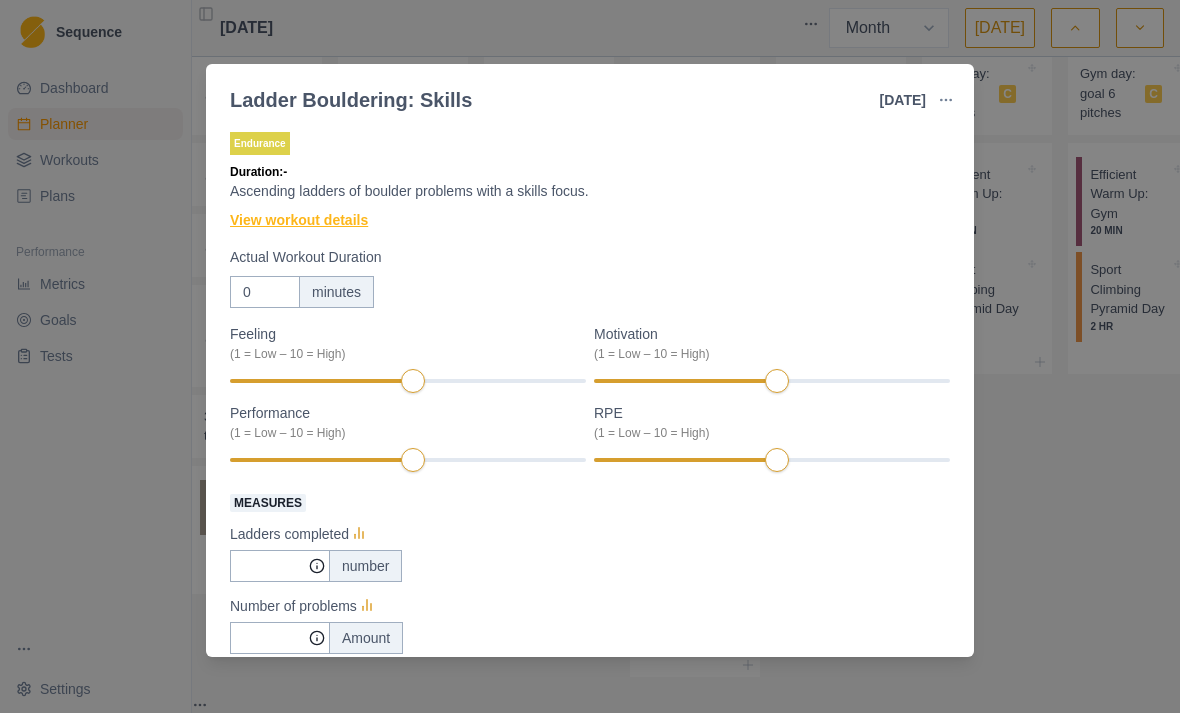 click on "View workout details" at bounding box center [299, 220] 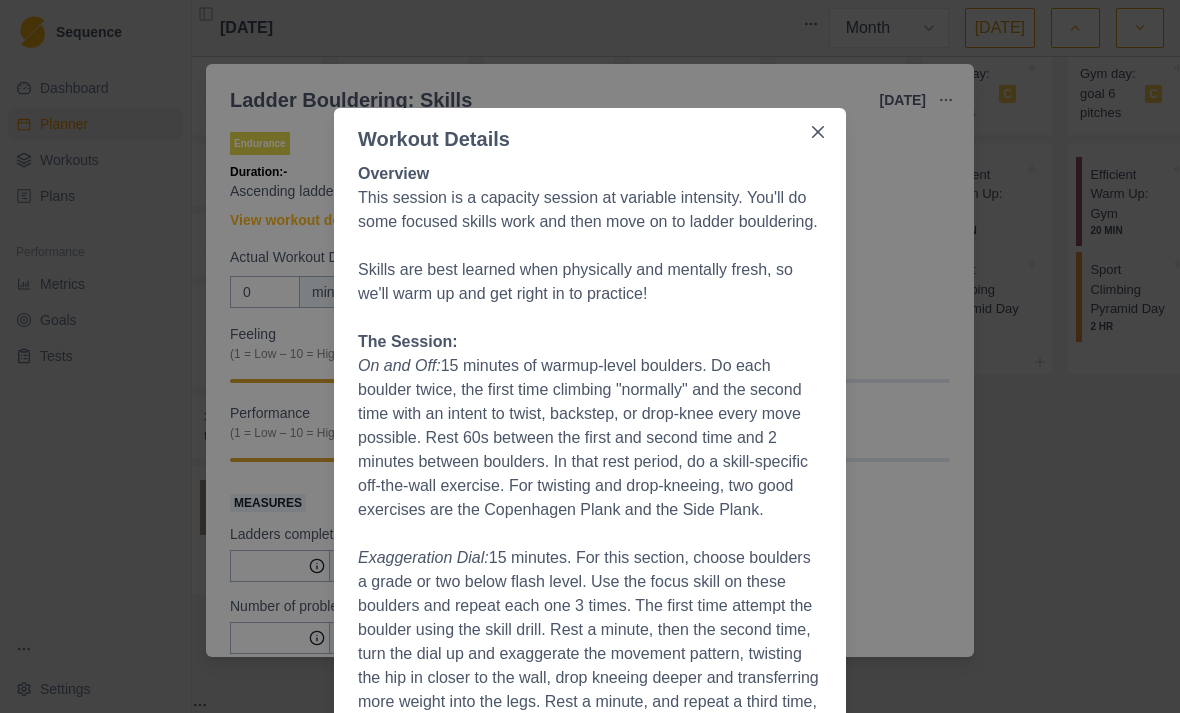 scroll, scrollTop: 24, scrollLeft: 0, axis: vertical 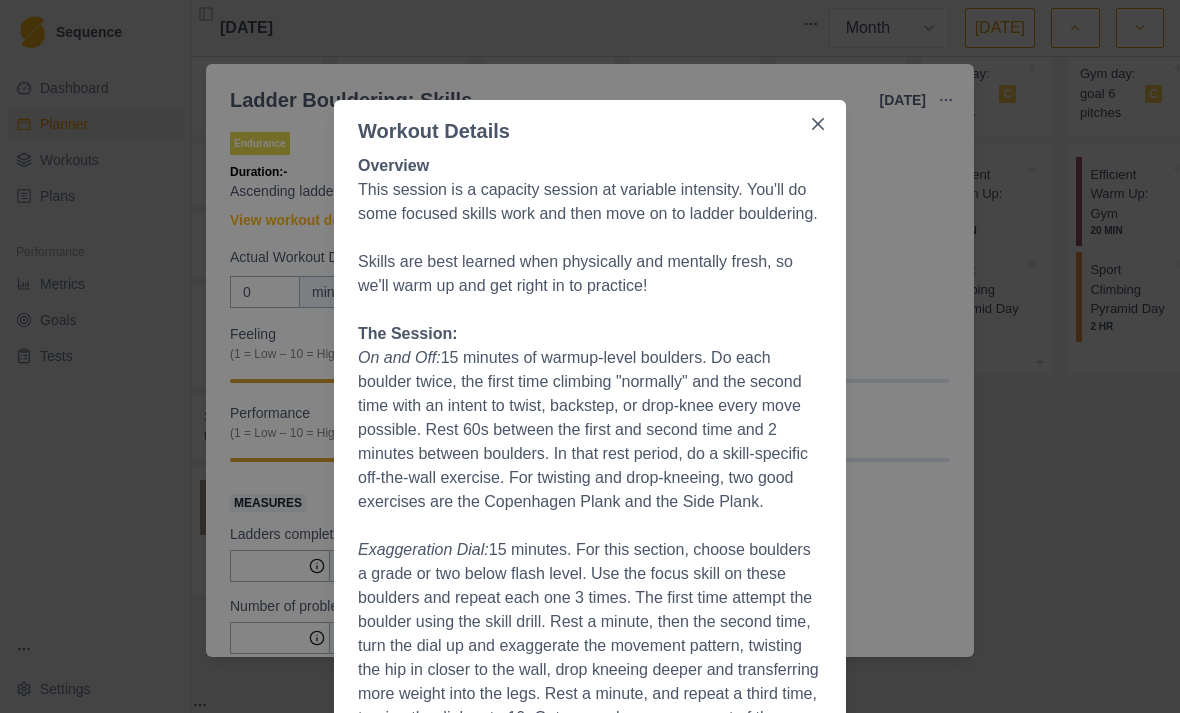 click on "Workout Details Overview This session is a capacity session at variable intensity. You'll do some focused skills work and then move on to ladder bouldering. Skills are best learned when physically and mentally fresh, so we'll warm up and get right in to practice! The Session: On and Off:  15 minutes of warmup-level boulders. Do each boulder twice, the first time climbing "normally" and the second time with an intent to twist, backstep, or drop-knee every move possible. Rest 60s between the first and second time and 2 minutes between boulders. In that rest period, do a skill-specific off-the-wall exercise. For twisting and drop-kneeing, two good exercises are the Copenhagen Plank and the Side Plank. Exaggeration Dial:  Ladder Bouldering : (see notes for total time) If you send a boulder, rest ~2 minutes and move on to the next step. If you fall, rest and start over at #1. Grades are noted relative to Flash grade. If you flash V5, then Flash-3 is V2. Rest Flash-3 boulder using focus skill where appropriate." at bounding box center [590, 356] 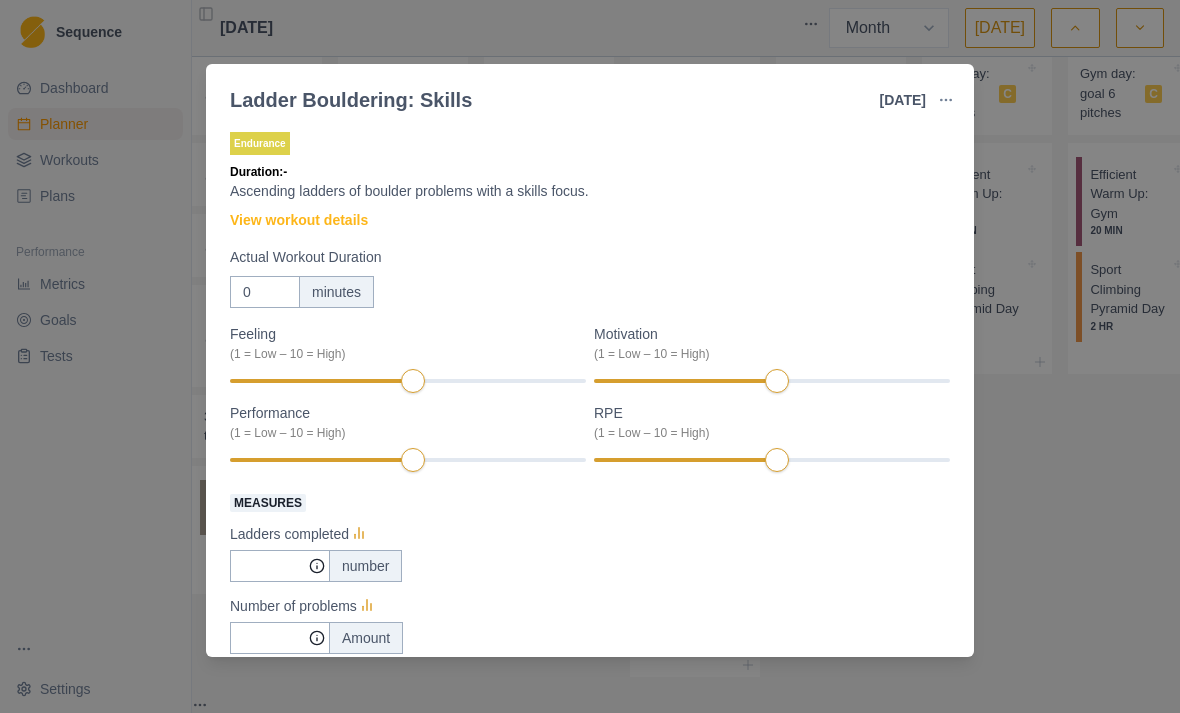 click on "Ladder Bouldering: Skills [DATE] Link To Goal View Workout Metrics Edit Original Workout Reschedule Workout Remove From Schedule Endurance Duration:  - Ascending ladders of boulder problems with a skills focus. View workout details Actual Workout Duration 0 minutes Feeling (1 = Low – 10 = High) Motivation (1 = Low – 10 = High) Performance (1 = Low – 10 = High) RPE (1 = Low – 10 = High) Measures Ladders completed number Number of problems Amount Training Notes View previous training notes Mark as Incomplete Complete Workout" at bounding box center (590, 356) 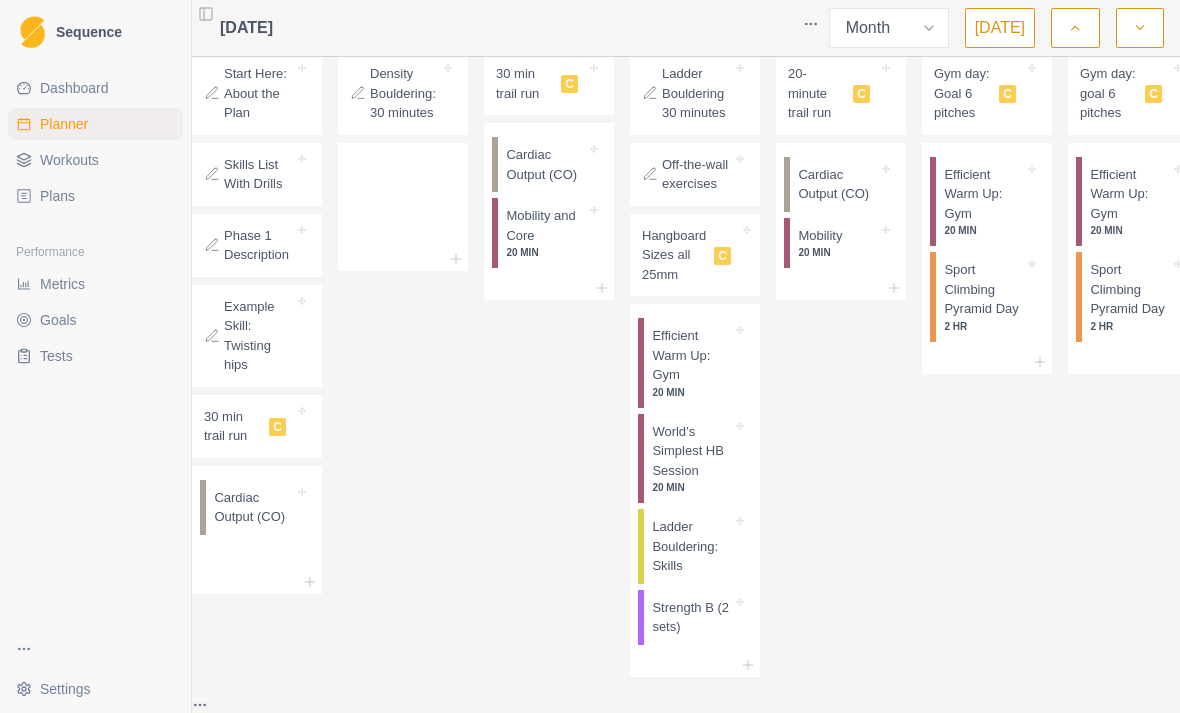 scroll, scrollTop: 477, scrollLeft: 0, axis: vertical 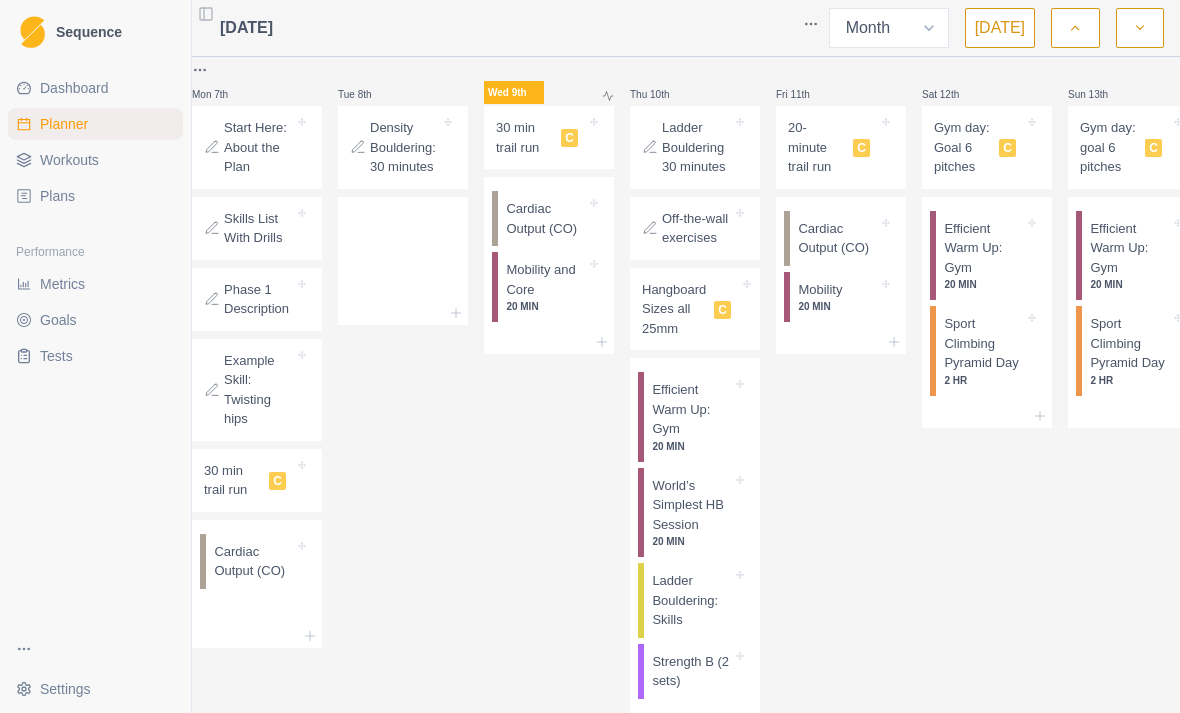 click on "Ladder Bouldering 30 minutes" at bounding box center (697, 147) 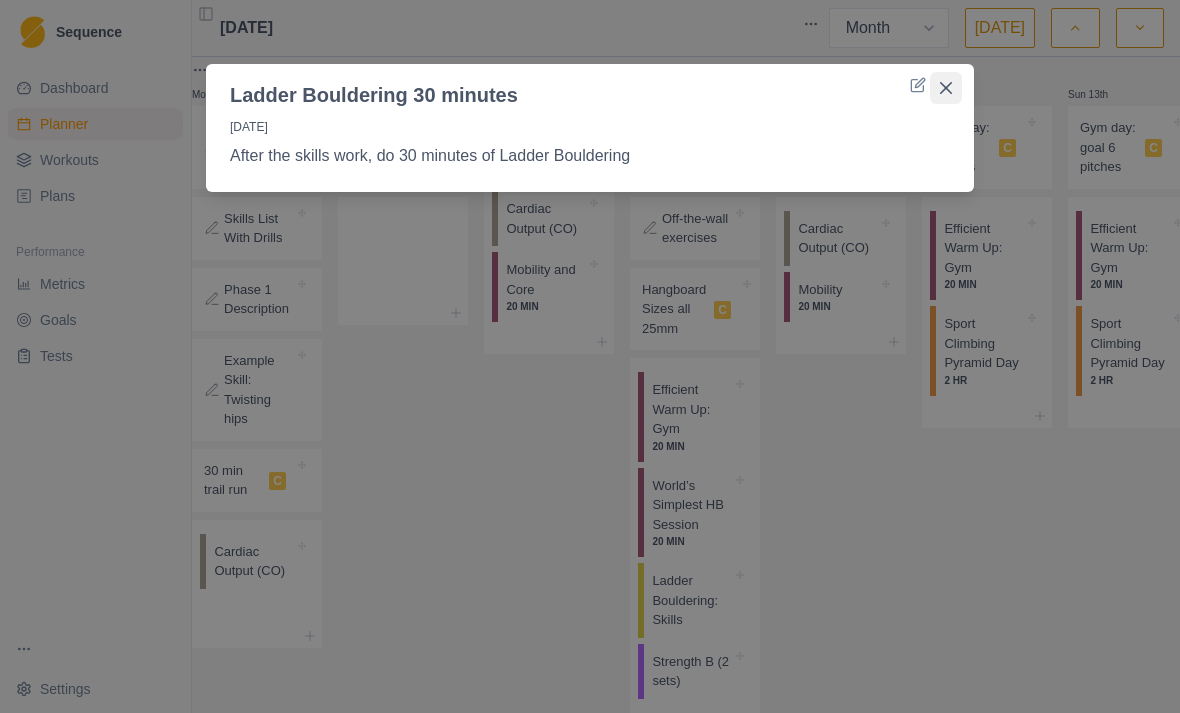 click at bounding box center [946, 88] 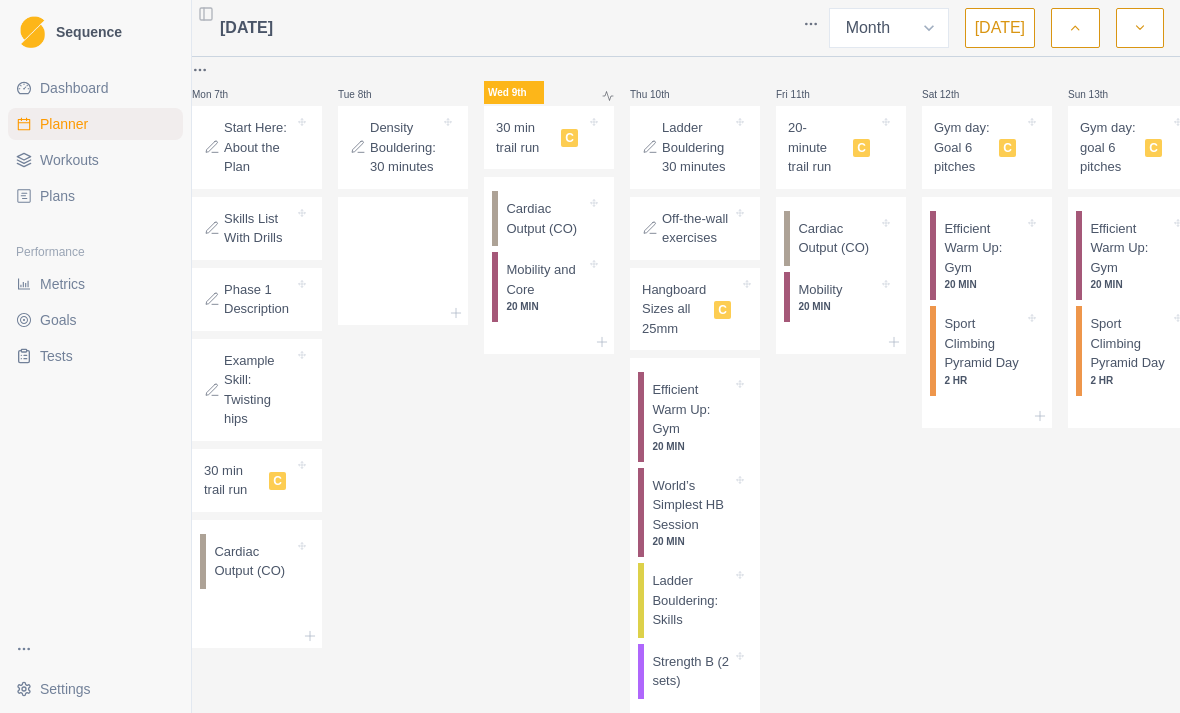 scroll, scrollTop: 589, scrollLeft: 0, axis: vertical 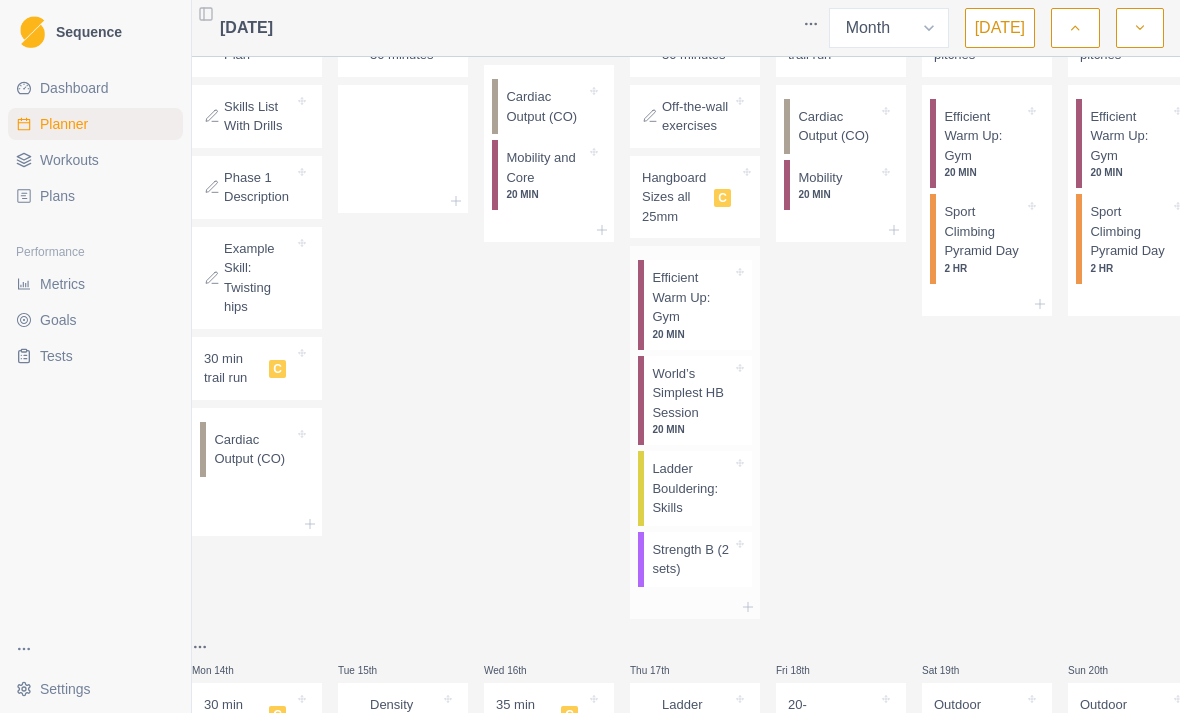 click on "Ladder Bouldering: Skills" at bounding box center [692, 488] 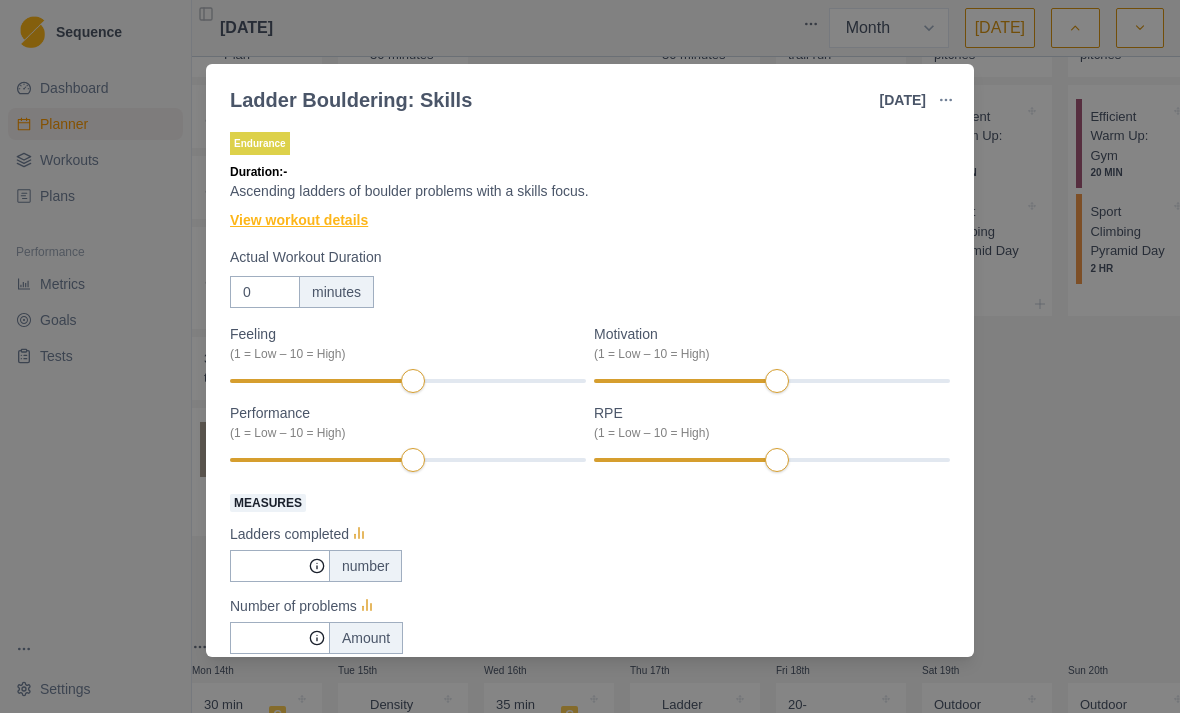 click on "View workout details" at bounding box center (299, 220) 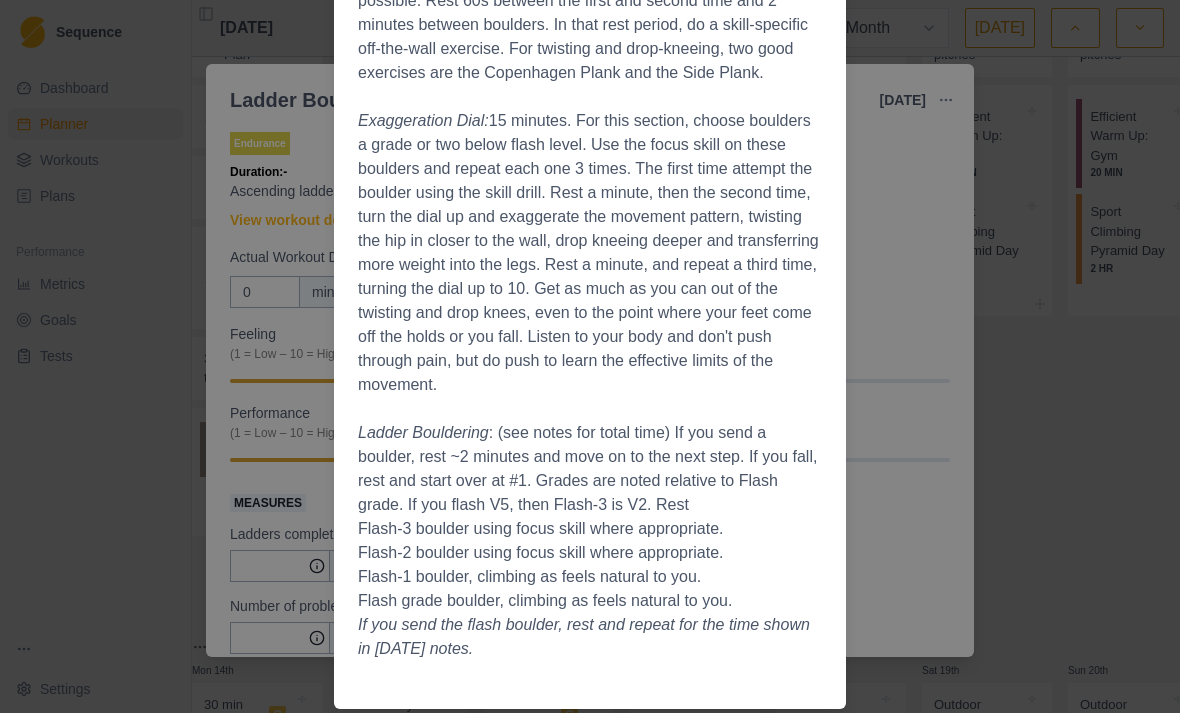scroll, scrollTop: 501, scrollLeft: 0, axis: vertical 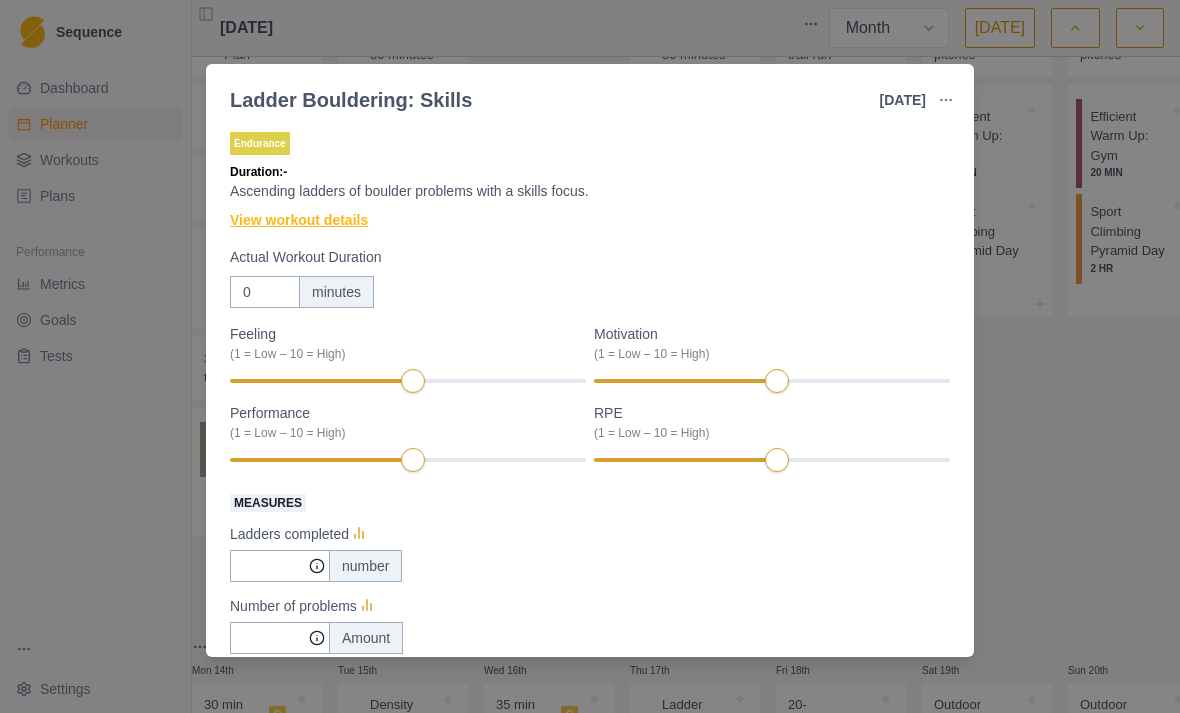 click on "View workout details" at bounding box center [299, 220] 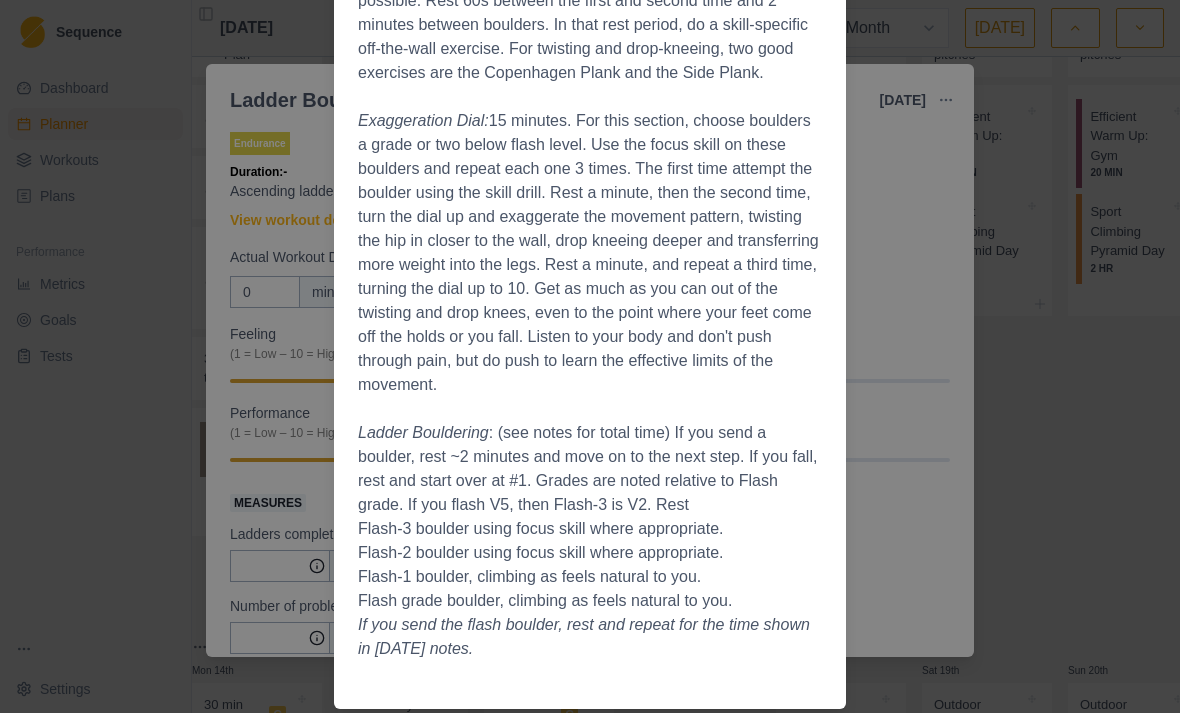 scroll, scrollTop: 501, scrollLeft: 0, axis: vertical 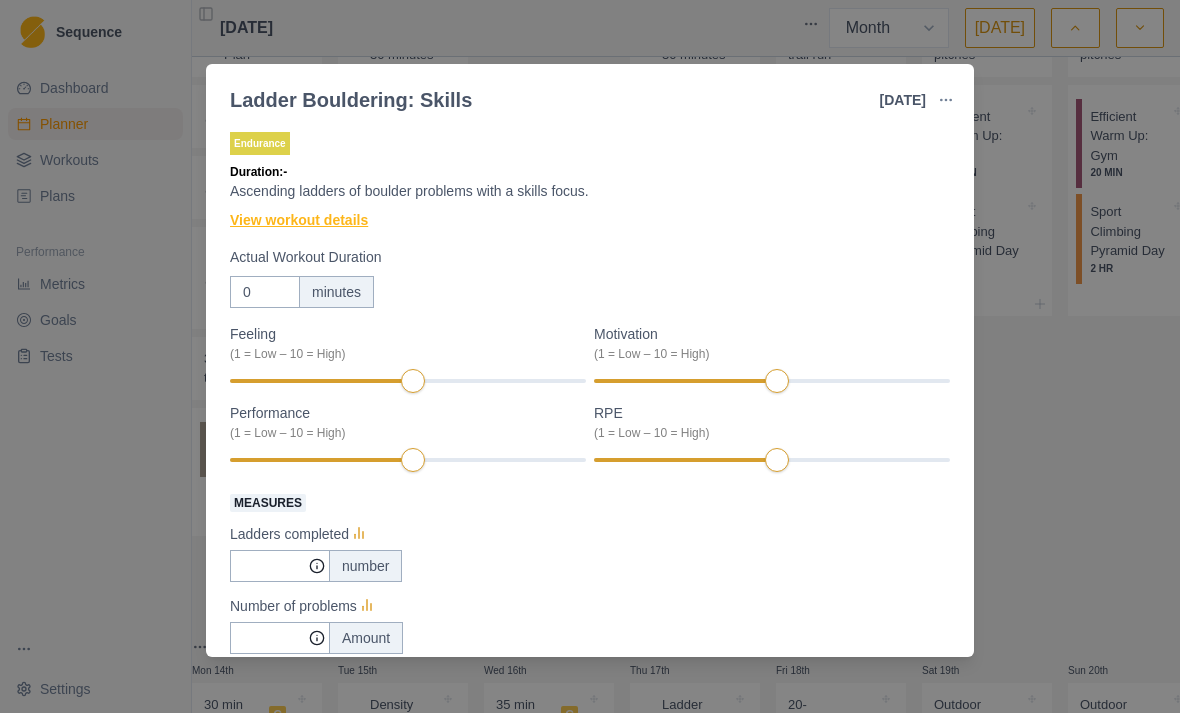 click on "View workout details" at bounding box center [299, 220] 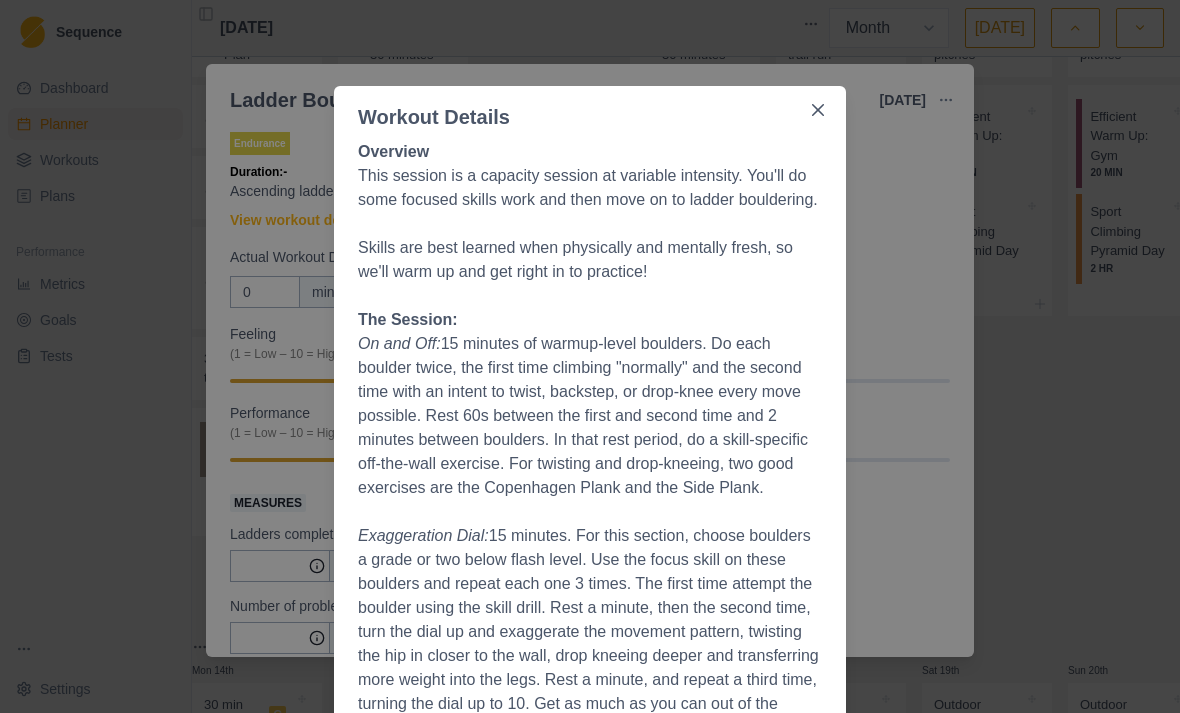 scroll, scrollTop: 37, scrollLeft: 0, axis: vertical 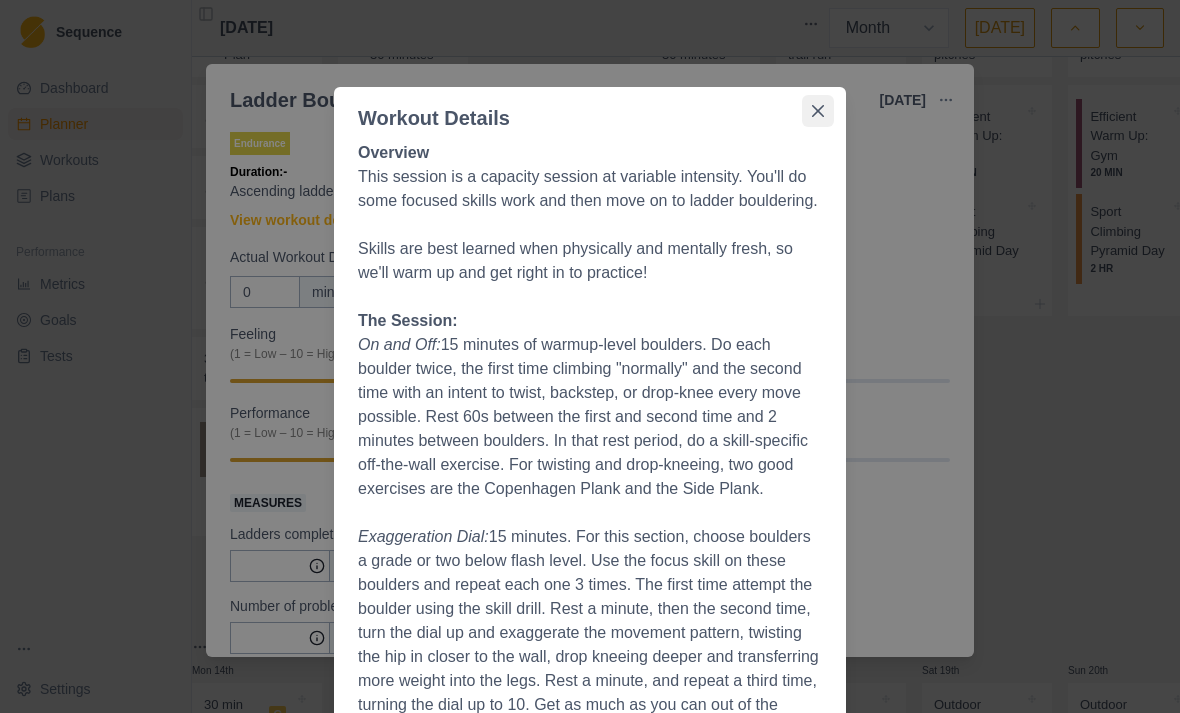 click at bounding box center [818, 111] 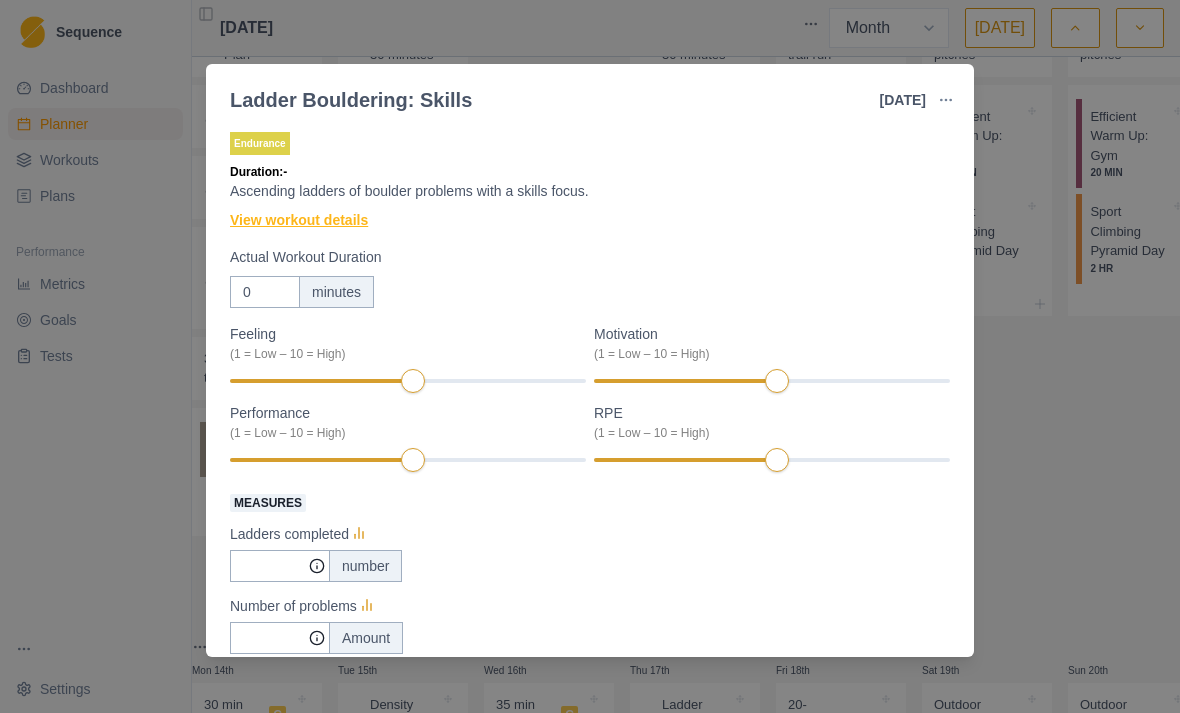 click on "View workout details" at bounding box center [299, 220] 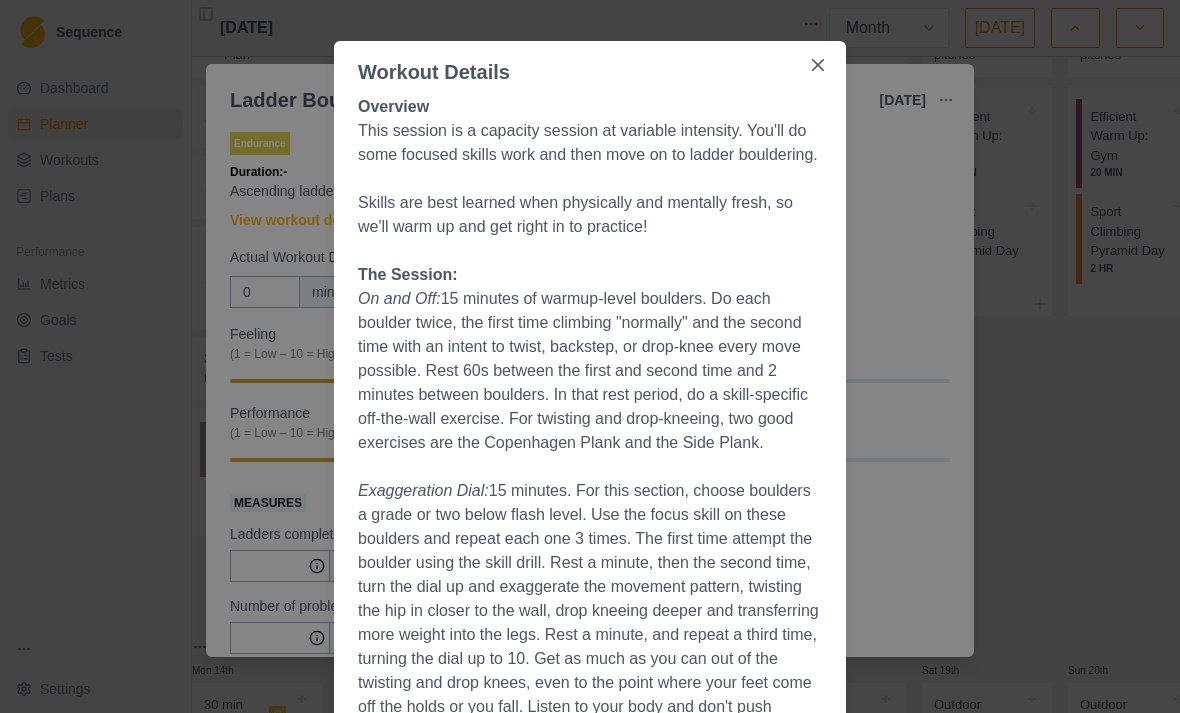 scroll, scrollTop: 179, scrollLeft: 0, axis: vertical 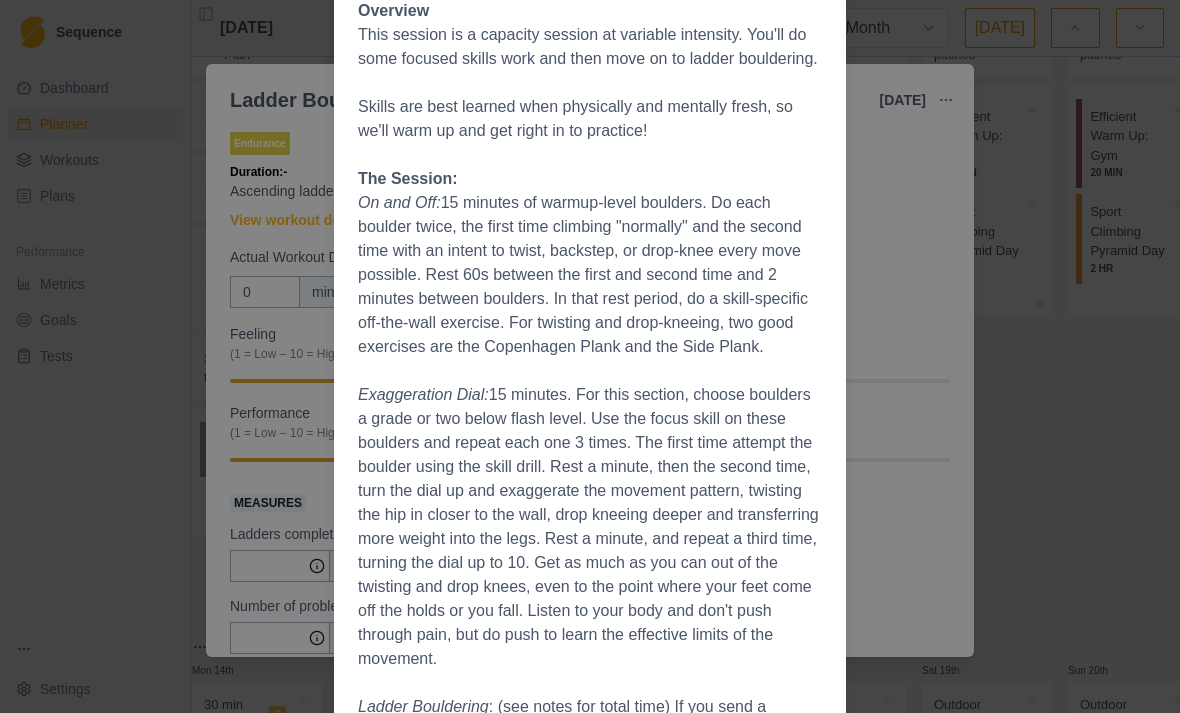 click on "Workout Details Overview This session is a capacity session at variable intensity. You'll do some focused skills work and then move on to ladder bouldering. Skills are best learned when physically and mentally fresh, so we'll warm up and get right in to practice! The Session: On and Off:  15 minutes of warmup-level boulders. Do each boulder twice, the first time climbing "normally" and the second time with an intent to twist, backstep, or drop-knee every move possible. Rest 60s between the first and second time and 2 minutes between boulders. In that rest period, do a skill-specific off-the-wall exercise. For twisting and drop-kneeing, two good exercises are the Copenhagen Plank and the Side Plank. Exaggeration Dial:  Ladder Bouldering : (see notes for total time) If you send a boulder, rest ~2 minutes and move on to the next step. If you fall, rest and start over at #1. Grades are noted relative to Flash grade. If you flash V5, then Flash-3 is V2. Rest Flash-3 boulder using focus skill where appropriate." at bounding box center [590, 356] 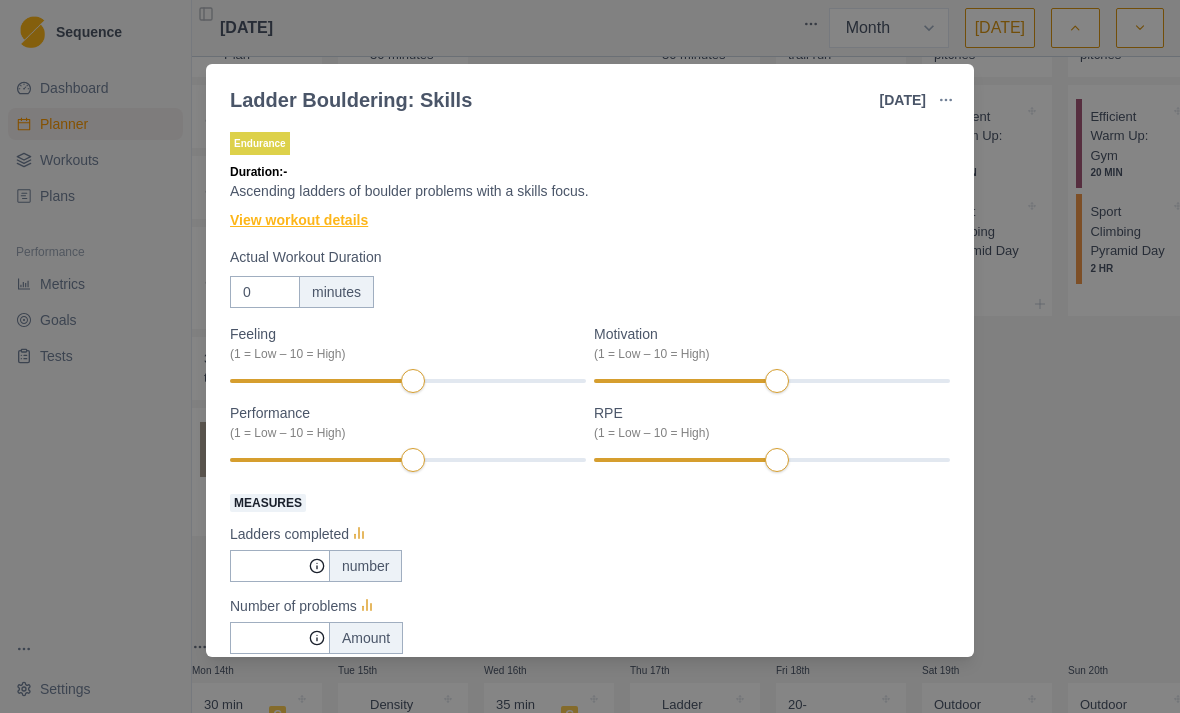 click on "View workout details" at bounding box center [299, 220] 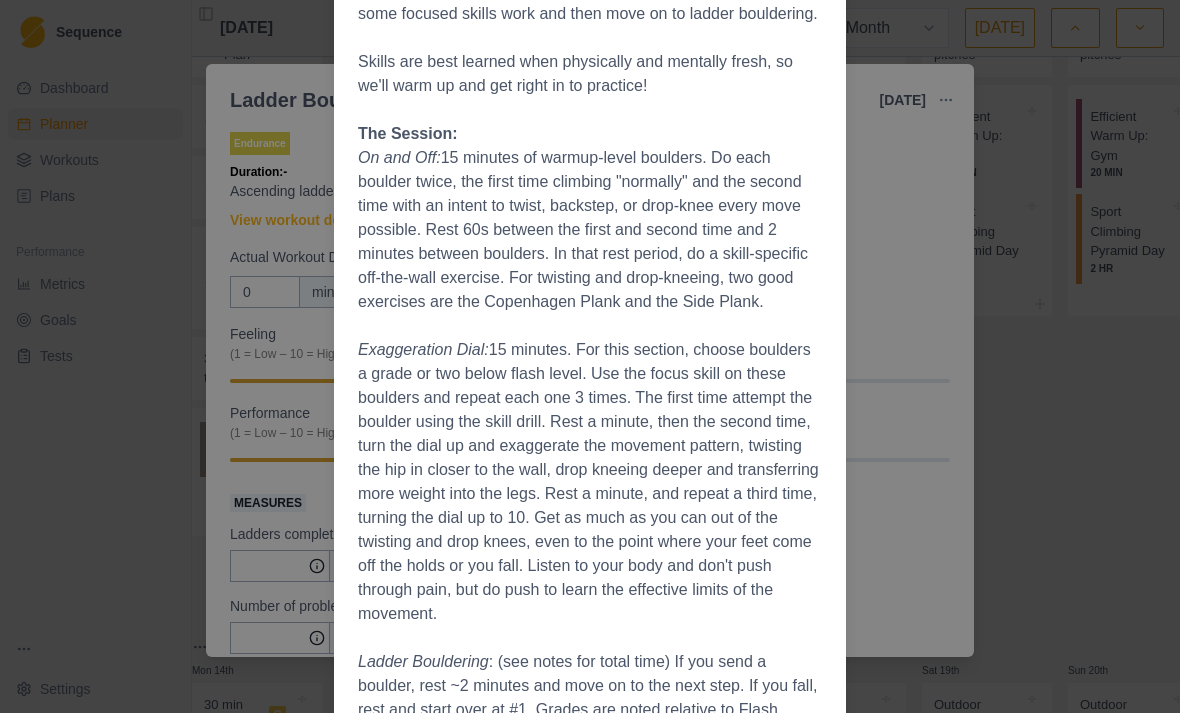 scroll, scrollTop: 501, scrollLeft: 0, axis: vertical 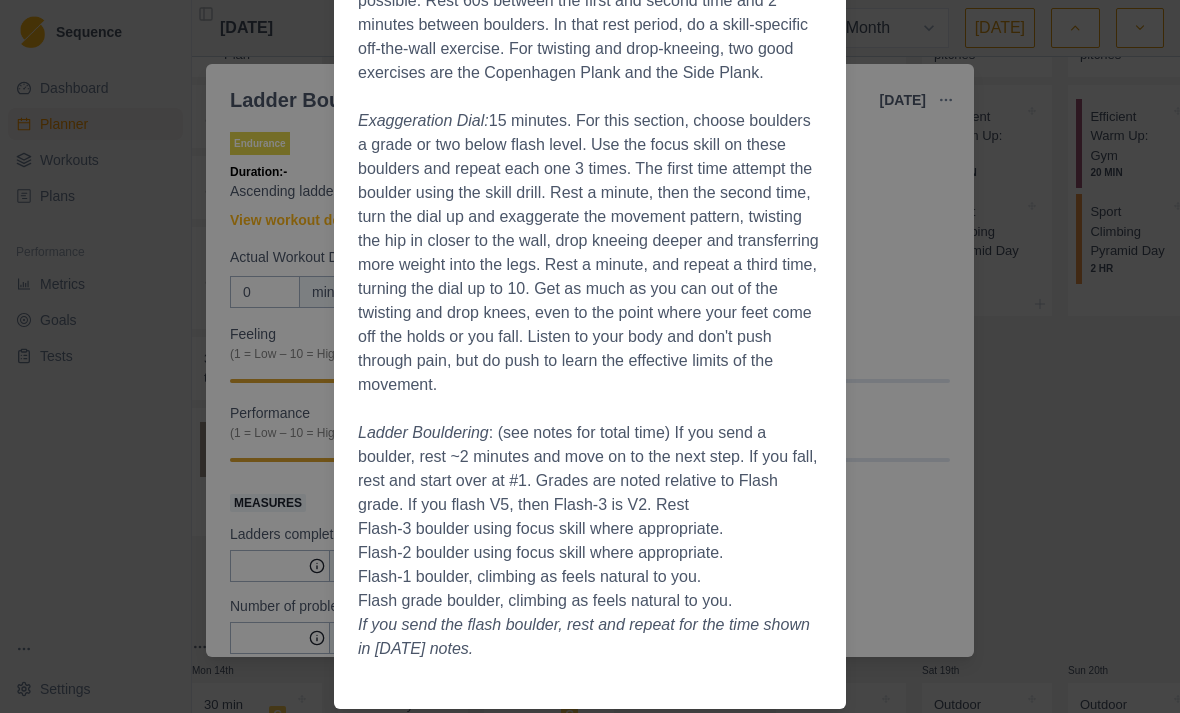 click on "Workout Details Overview This session is a capacity session at variable intensity. You'll do some focused skills work and then move on to ladder bouldering. Skills are best learned when physically and mentally fresh, so we'll warm up and get right in to practice! The Session: On and Off:  15 minutes of warmup-level boulders. Do each boulder twice, the first time climbing "normally" and the second time with an intent to twist, backstep, or drop-knee every move possible. Rest 60s between the first and second time and 2 minutes between boulders. In that rest period, do a skill-specific off-the-wall exercise. For twisting and drop-kneeing, two good exercises are the Copenhagen Plank and the Side Plank. Exaggeration Dial:  Ladder Bouldering : (see notes for total time) If you send a boulder, rest ~2 minutes and move on to the next step. If you fall, rest and start over at #1. Grades are noted relative to Flash grade. If you flash V5, then Flash-3 is V2. Rest Flash-3 boulder using focus skill where appropriate." at bounding box center [590, 356] 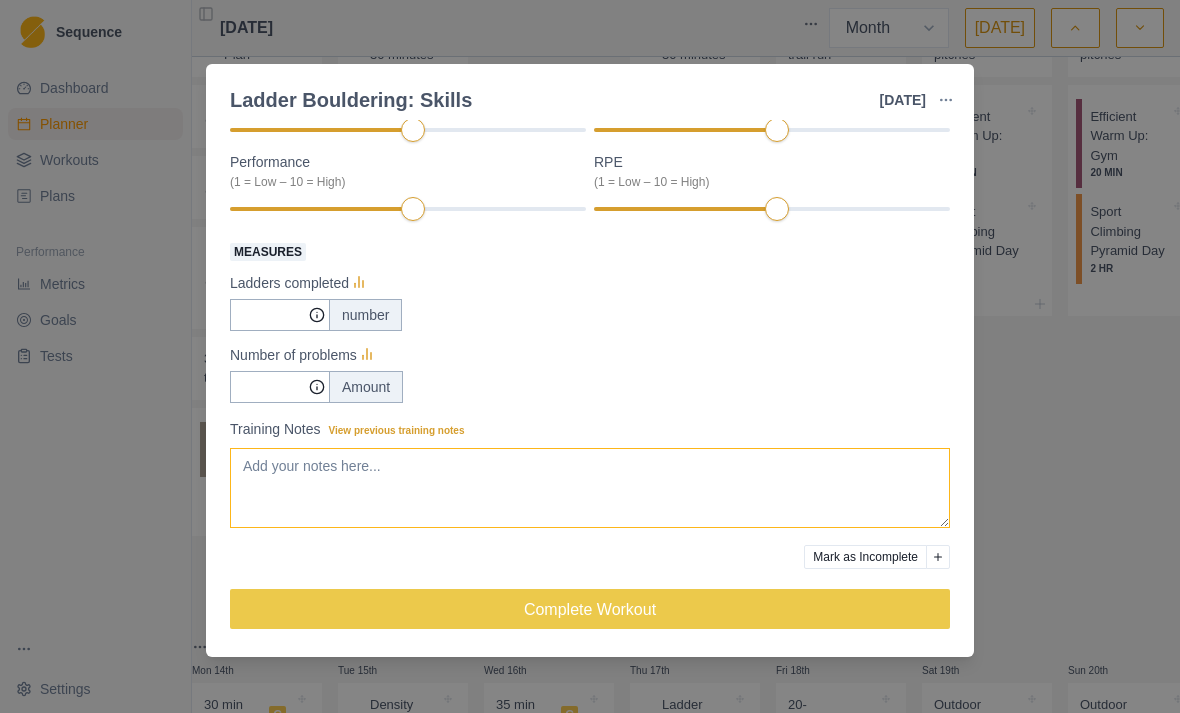 scroll, scrollTop: 252, scrollLeft: 0, axis: vertical 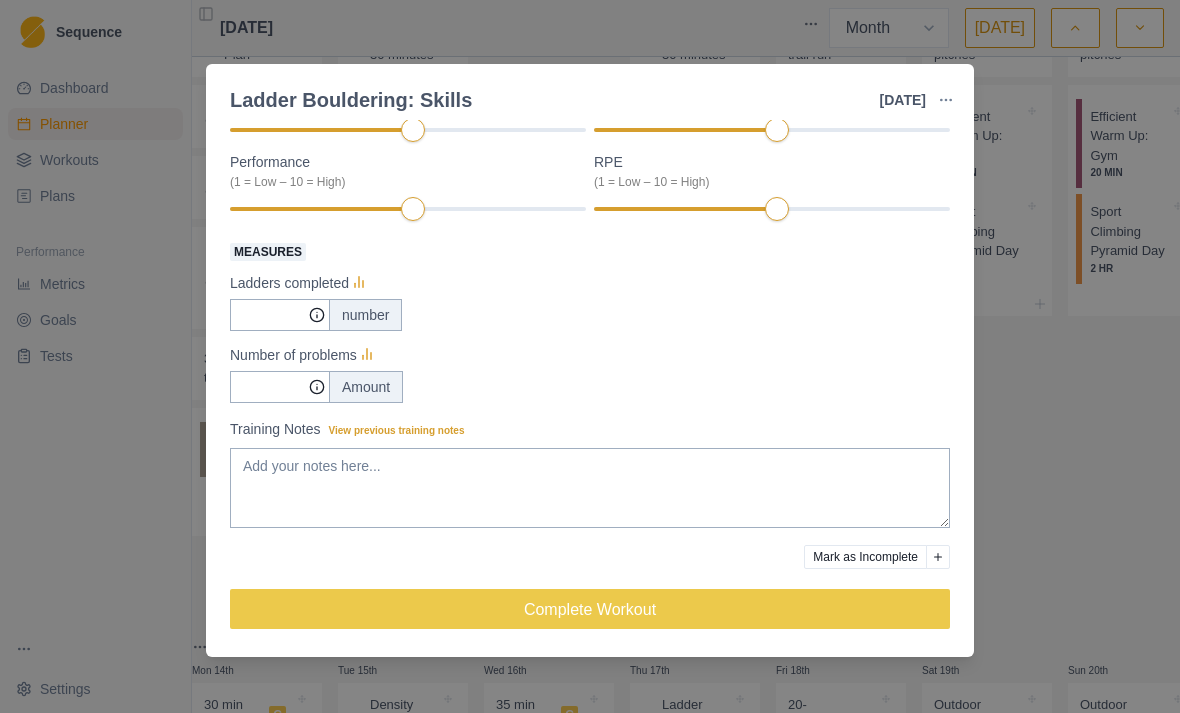 click on "Ladder Bouldering: Skills [DATE] Link To Goal View Workout Metrics Edit Original Workout Reschedule Workout Remove From Schedule Endurance Duration:  - Ascending ladders of boulder problems with a skills focus. View workout details Actual Workout Duration 0 minutes Feeling (1 = Low – 10 = High) Motivation (1 = Low – 10 = High) Performance (1 = Low – 10 = High) RPE (1 = Low – 10 = High) Measures Ladders completed number Number of problems Amount Training Notes View previous training notes Mark as Incomplete Complete Workout" at bounding box center [590, 356] 